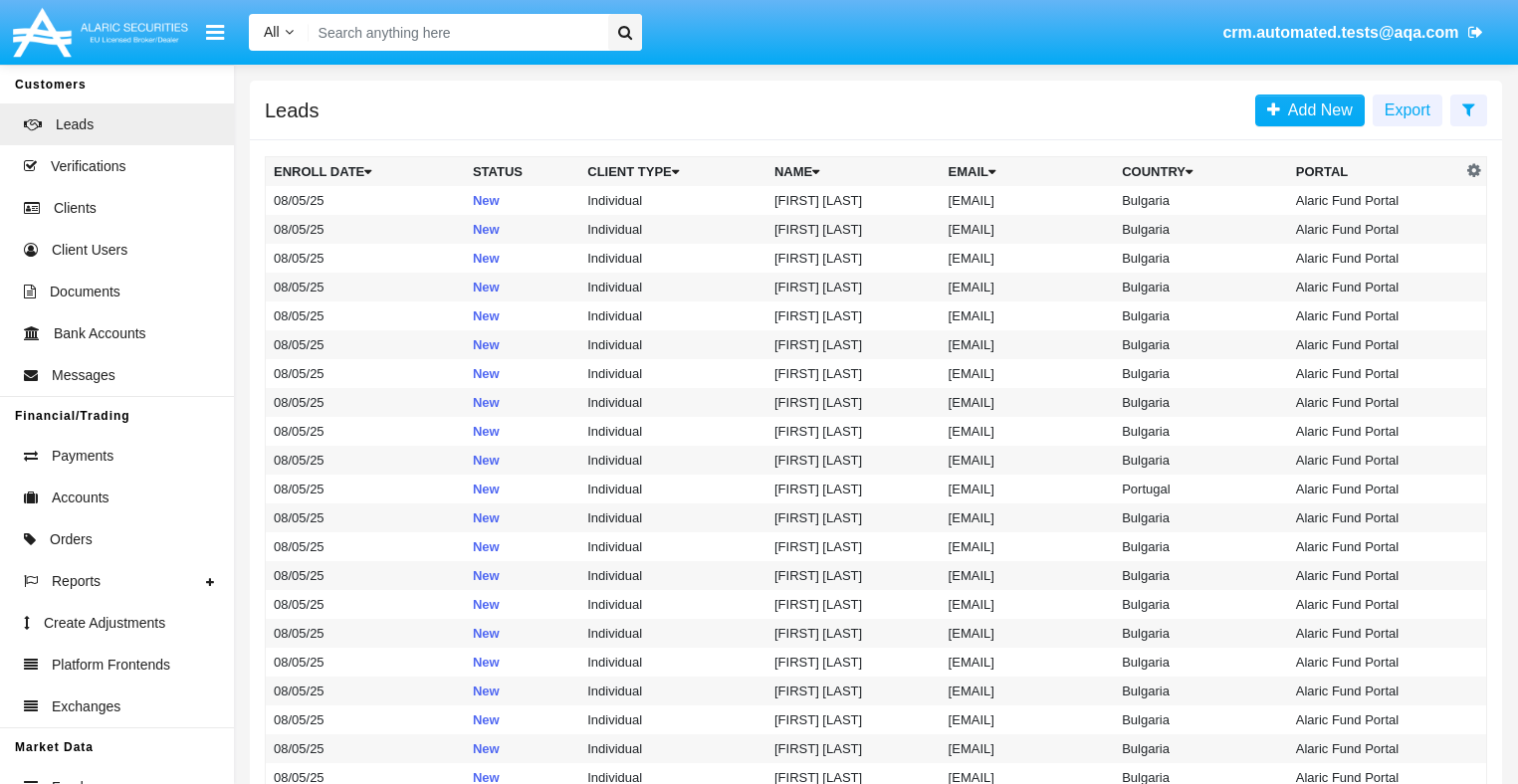 scroll, scrollTop: 0, scrollLeft: 0, axis: both 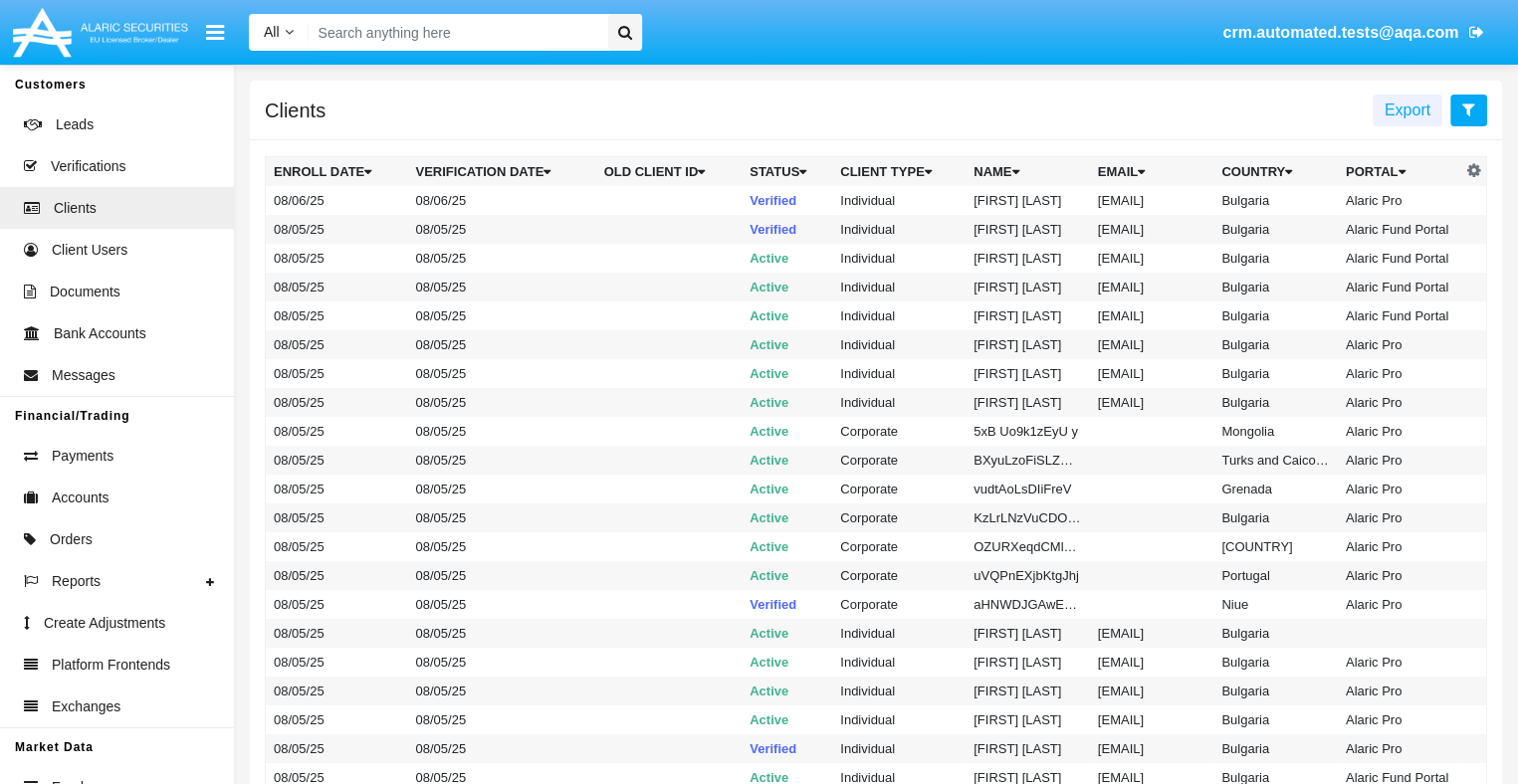 click 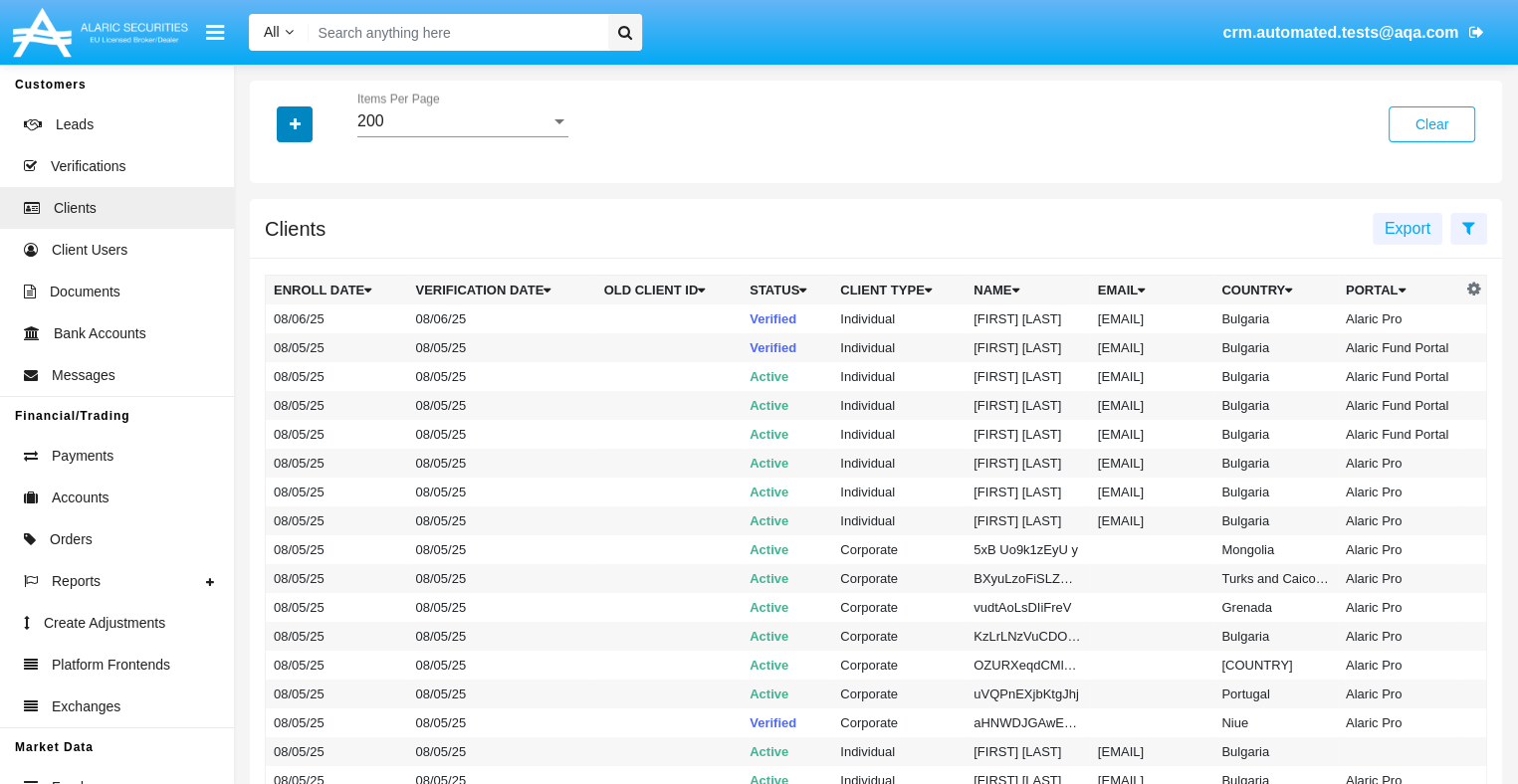 click 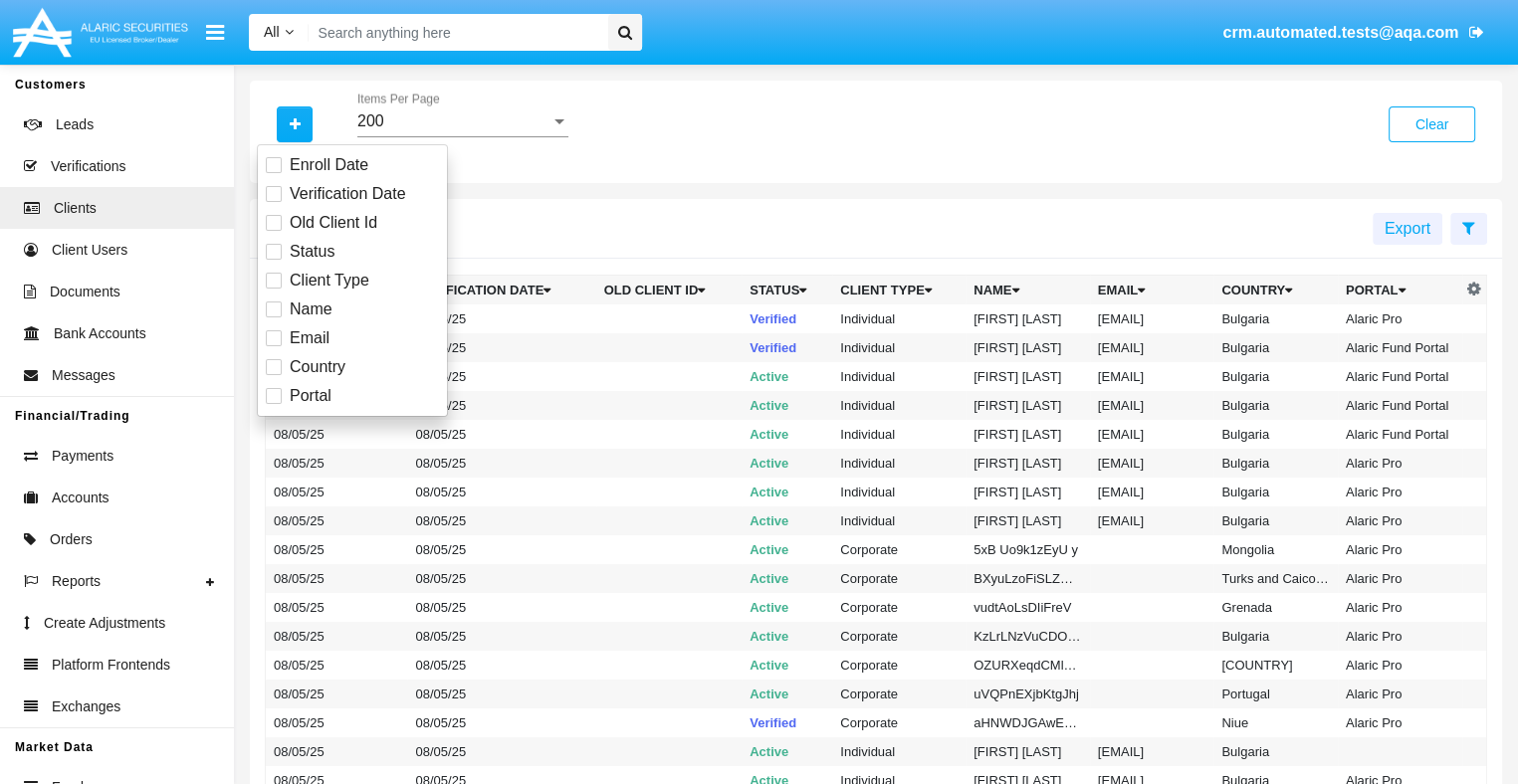 click on "Email" at bounding box center (310, 338) 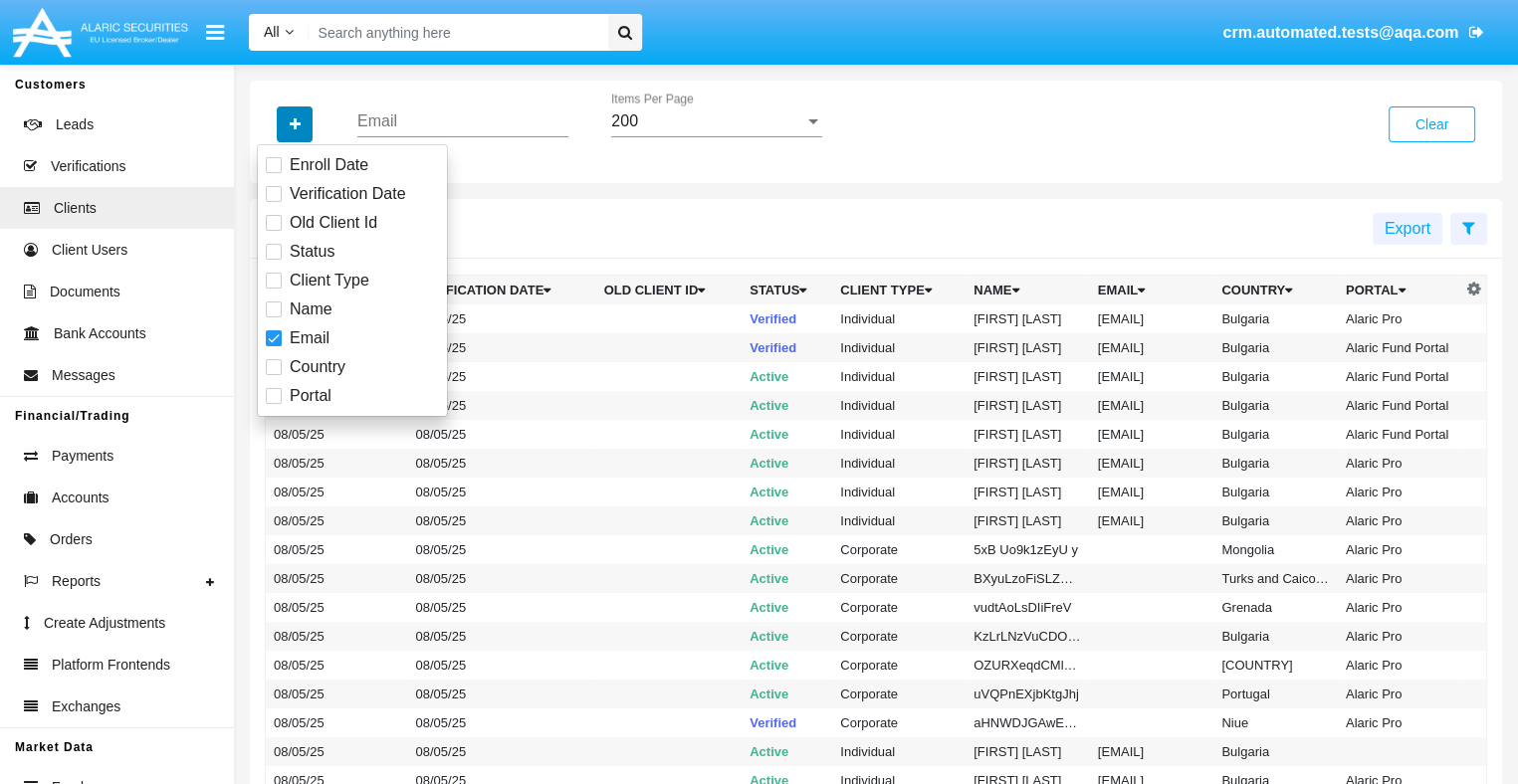 click 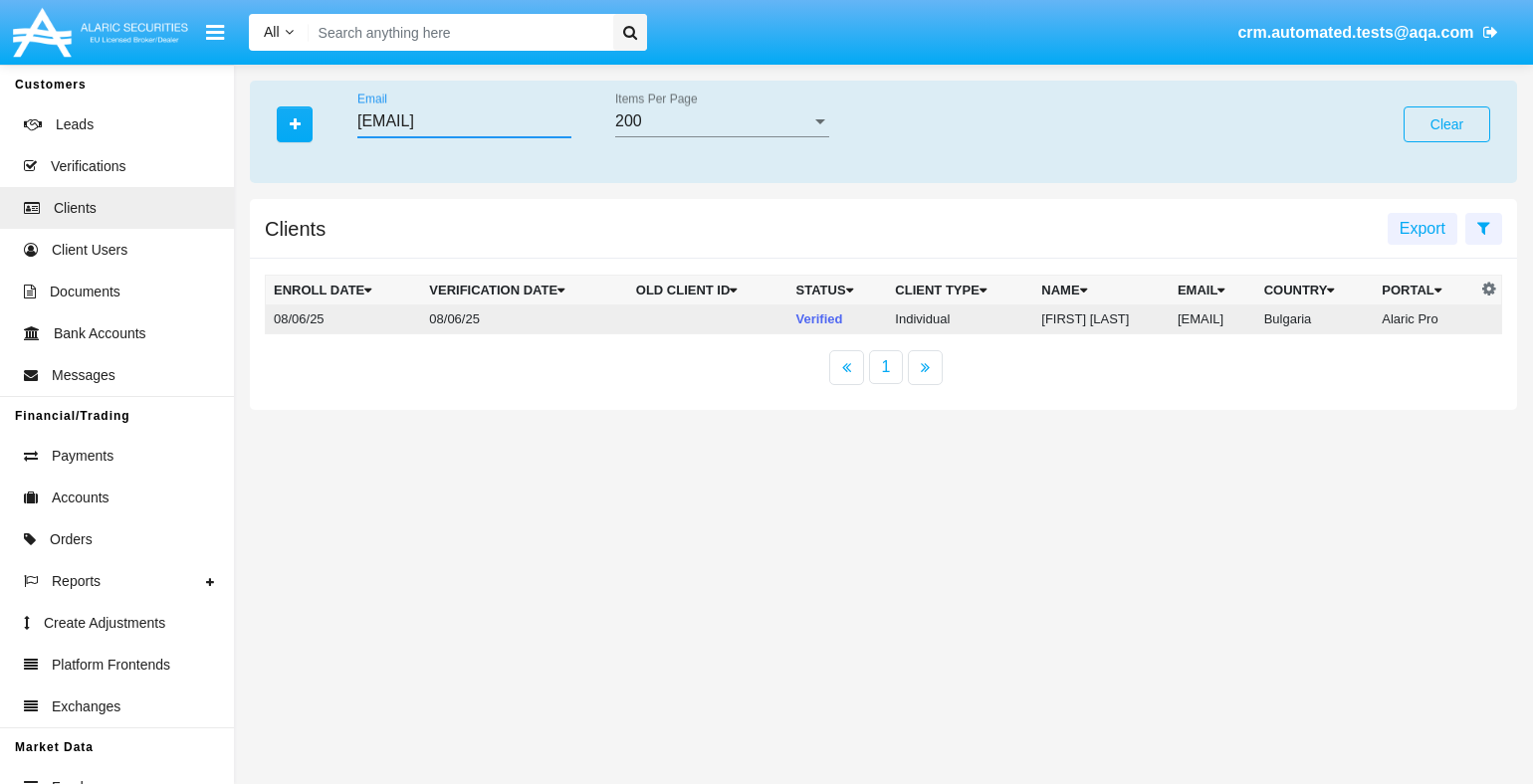 type on "[EMAIL]" 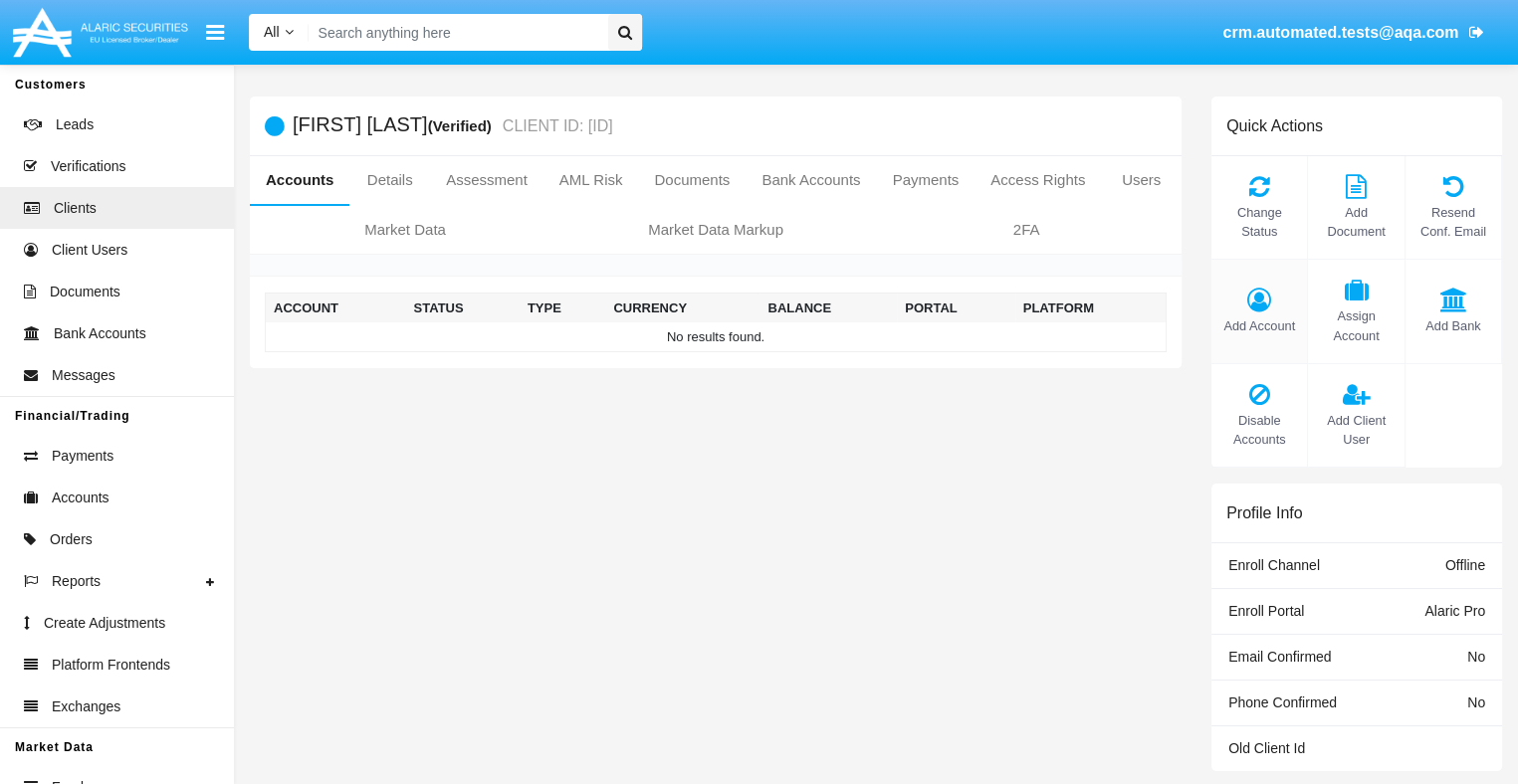 click on "Add Account" 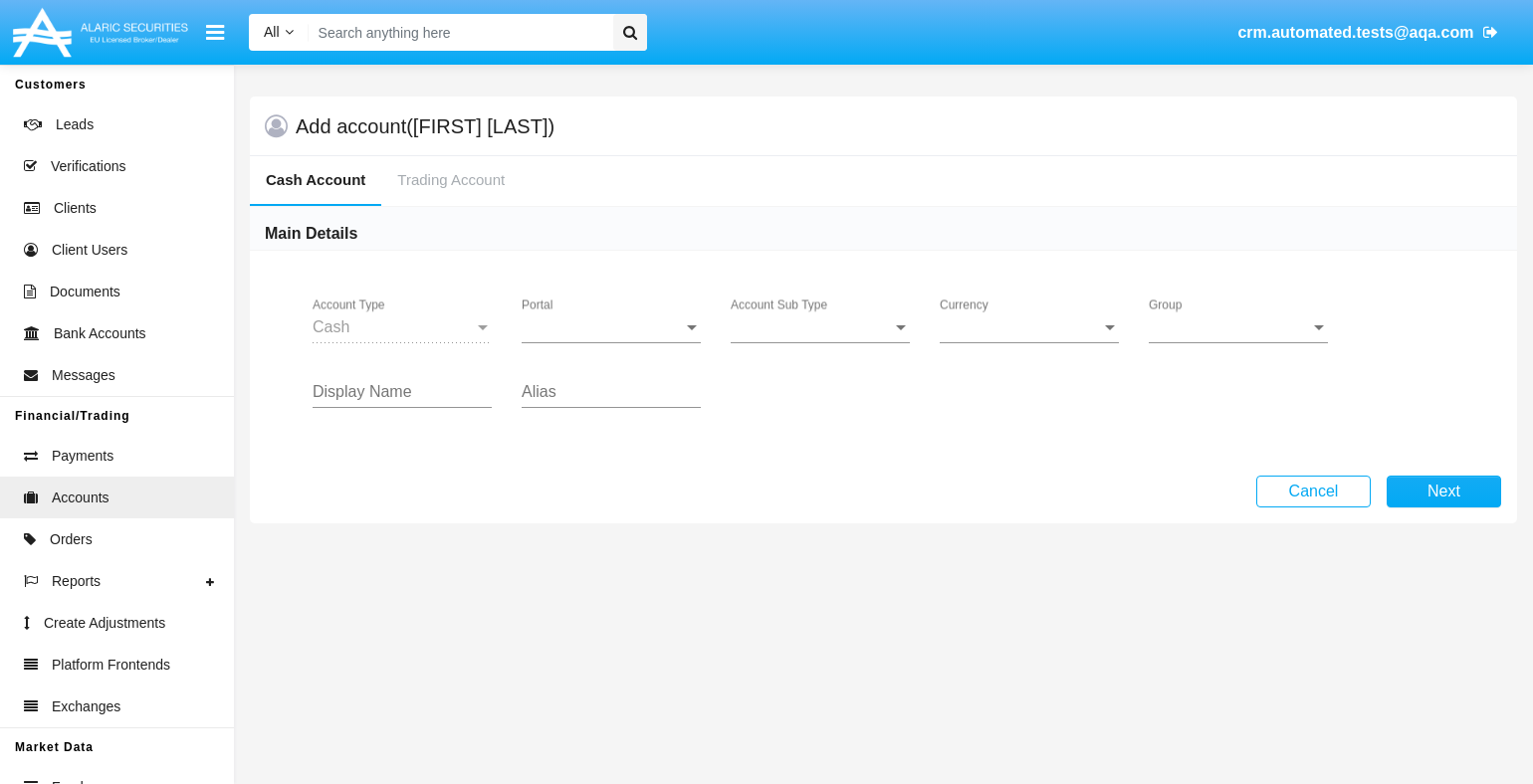 click on "Portal" at bounding box center (602, 327) 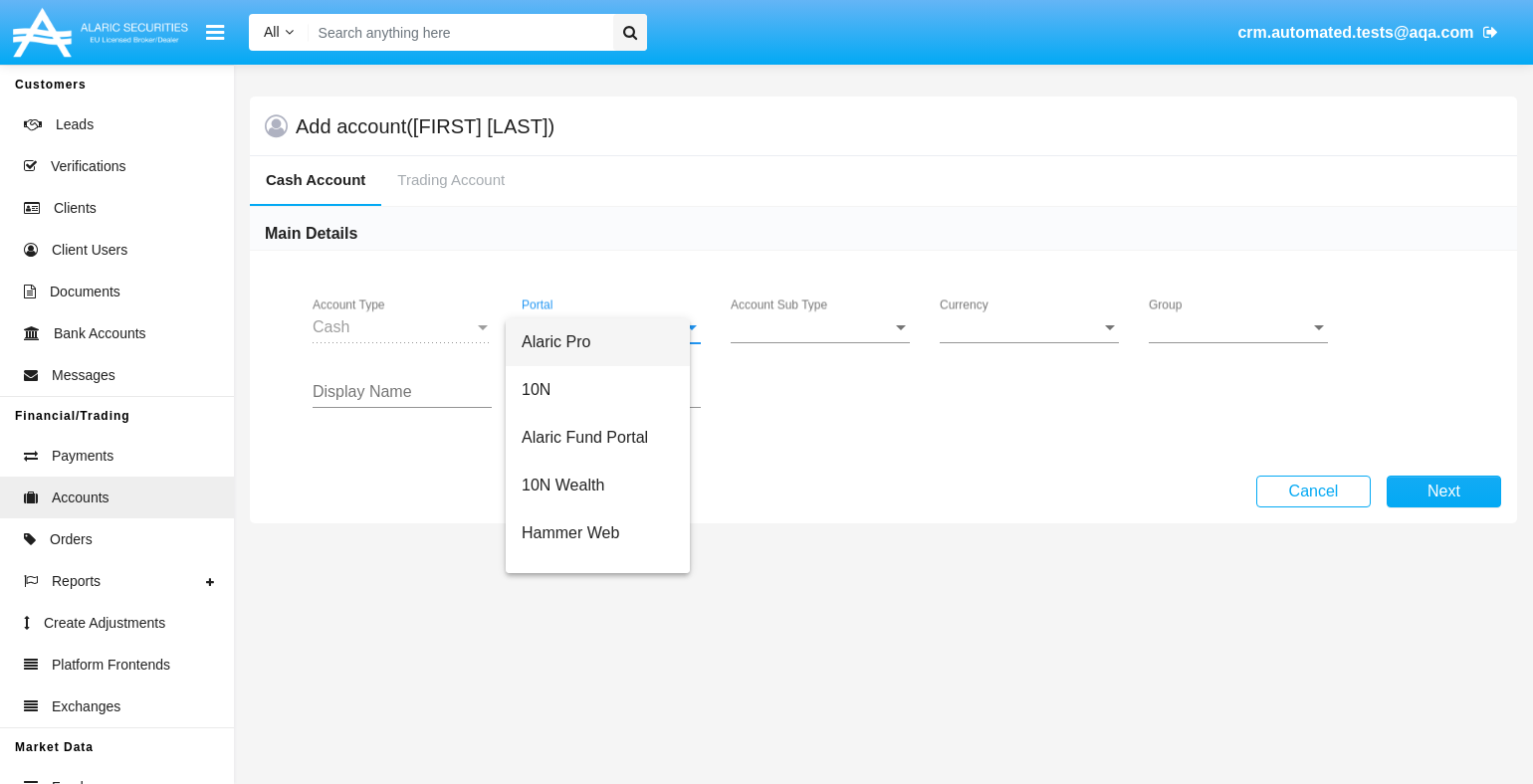 click on "Alaric Pro" at bounding box center [597, 342] 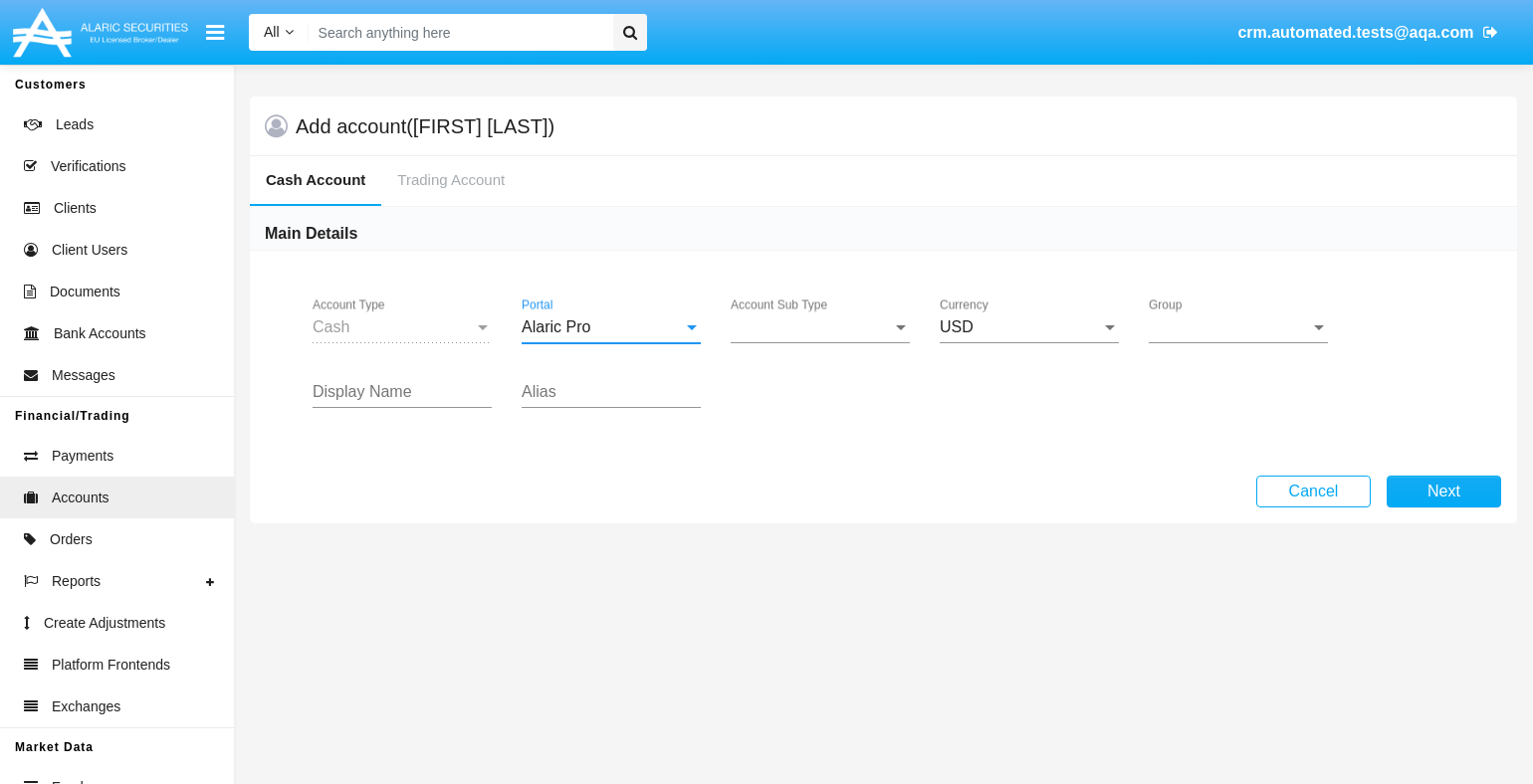 click on "Account Sub Type" at bounding box center (811, 327) 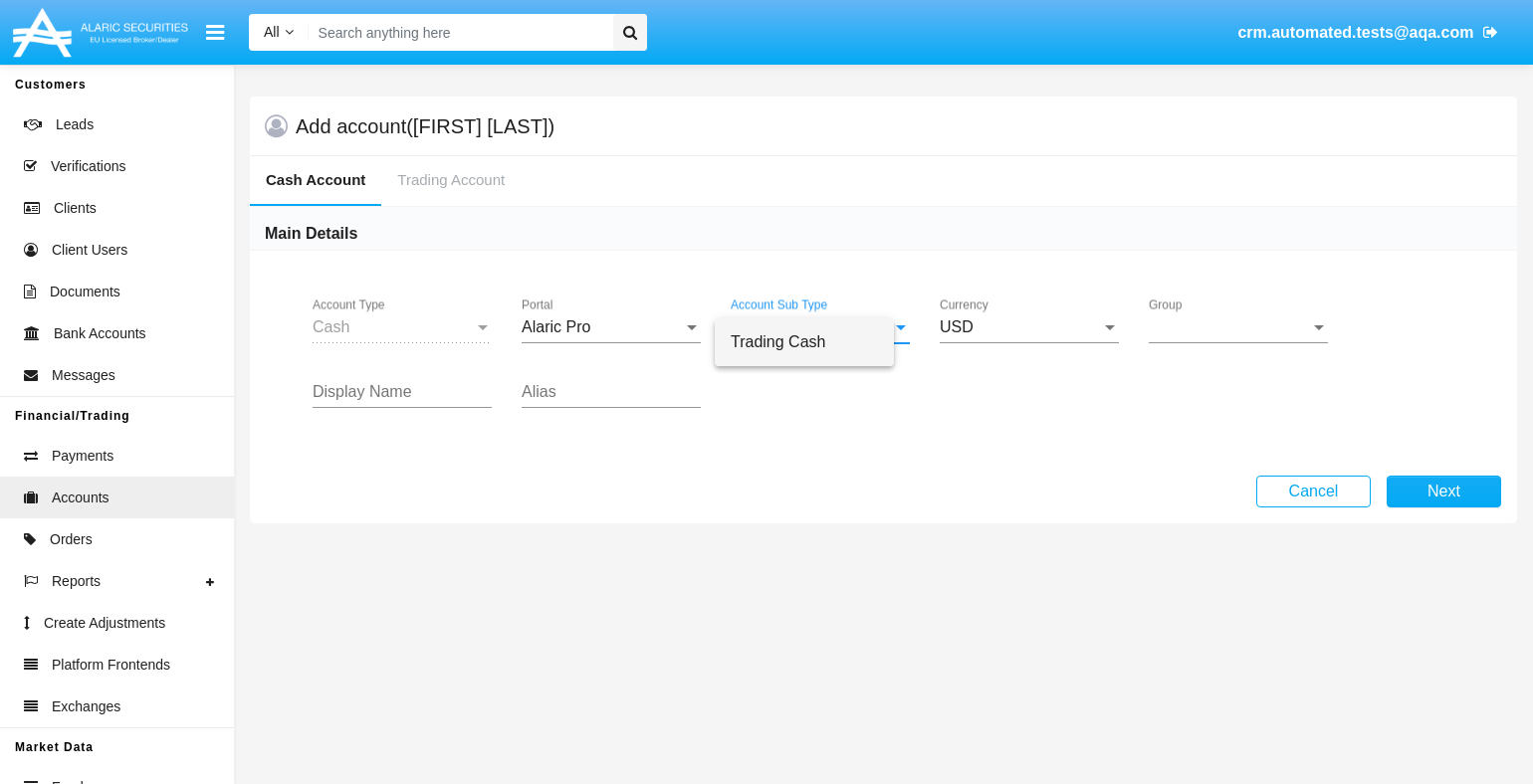 click on "Trading Cash" at bounding box center [804, 342] 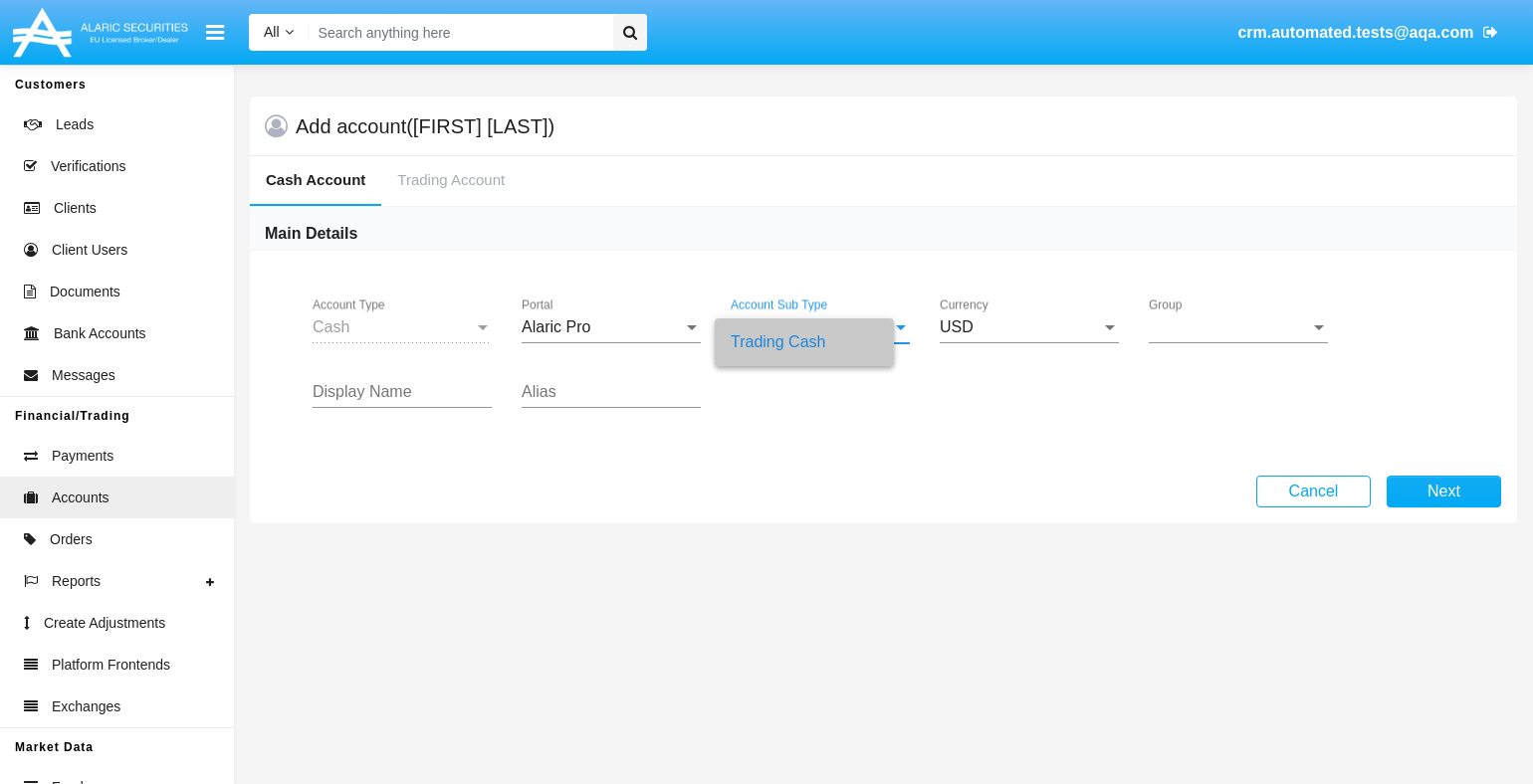 click on "Group" at bounding box center [1229, 327] 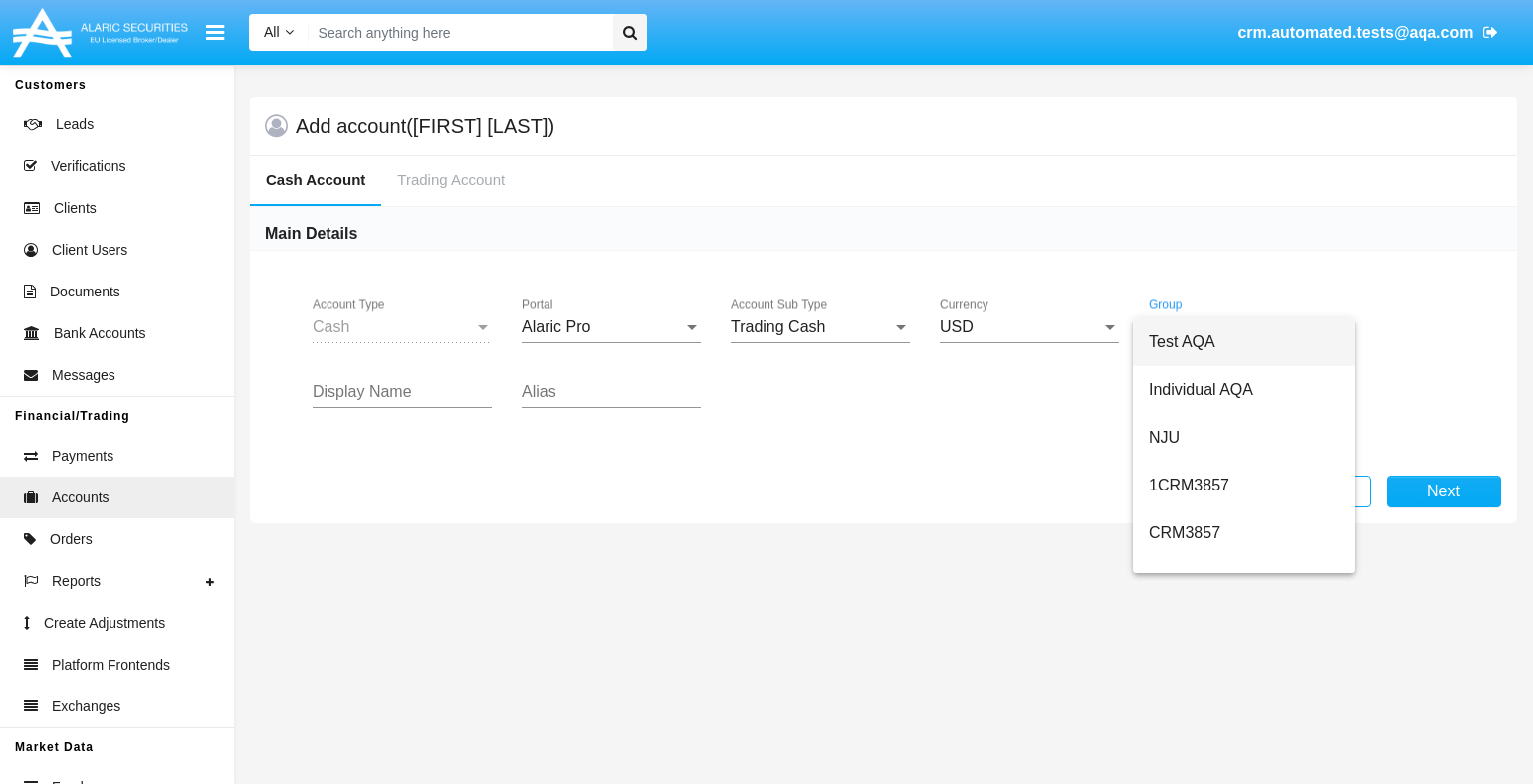 click on "SMS" at bounding box center (1243, 1441) 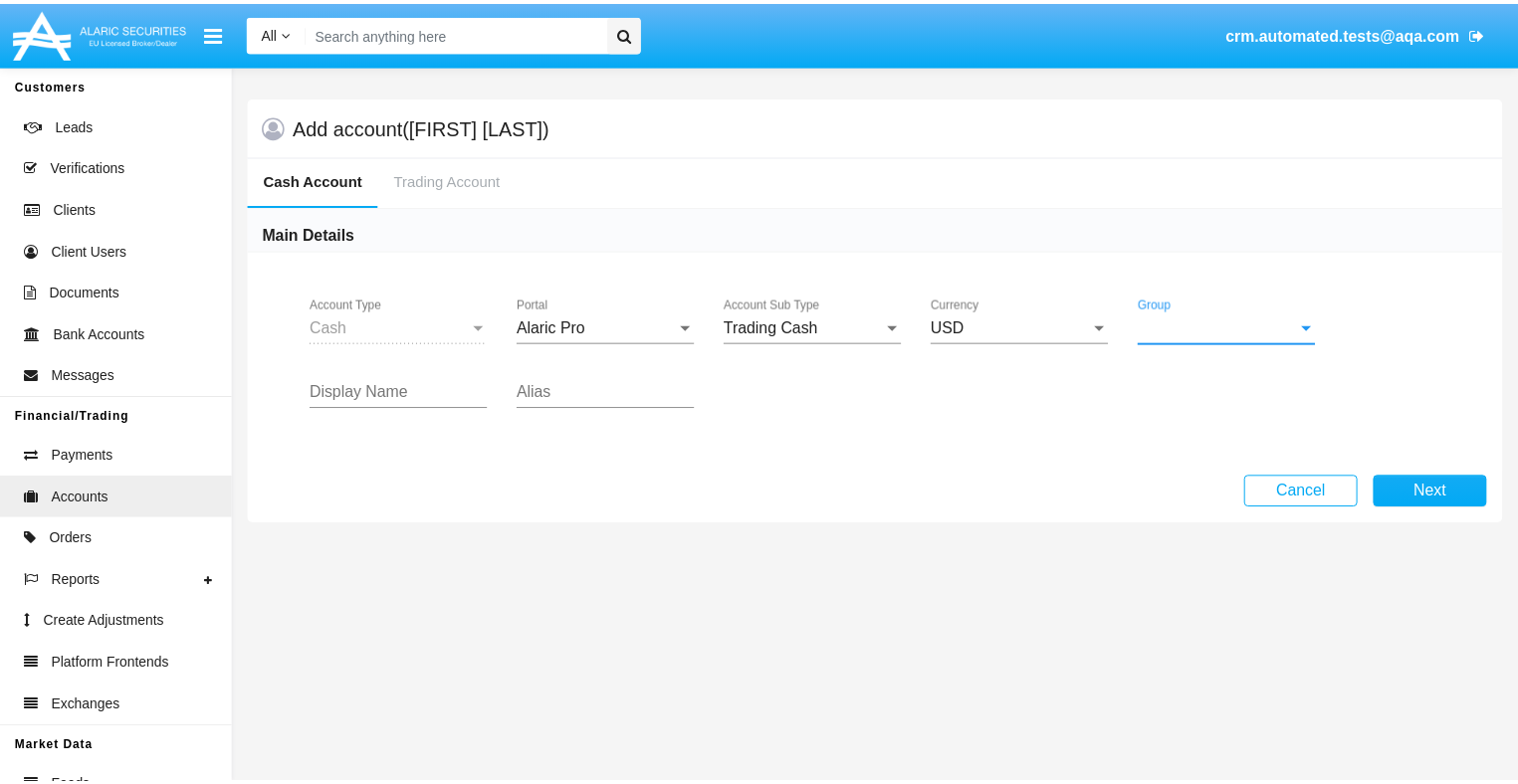 scroll, scrollTop: 891, scrollLeft: 0, axis: vertical 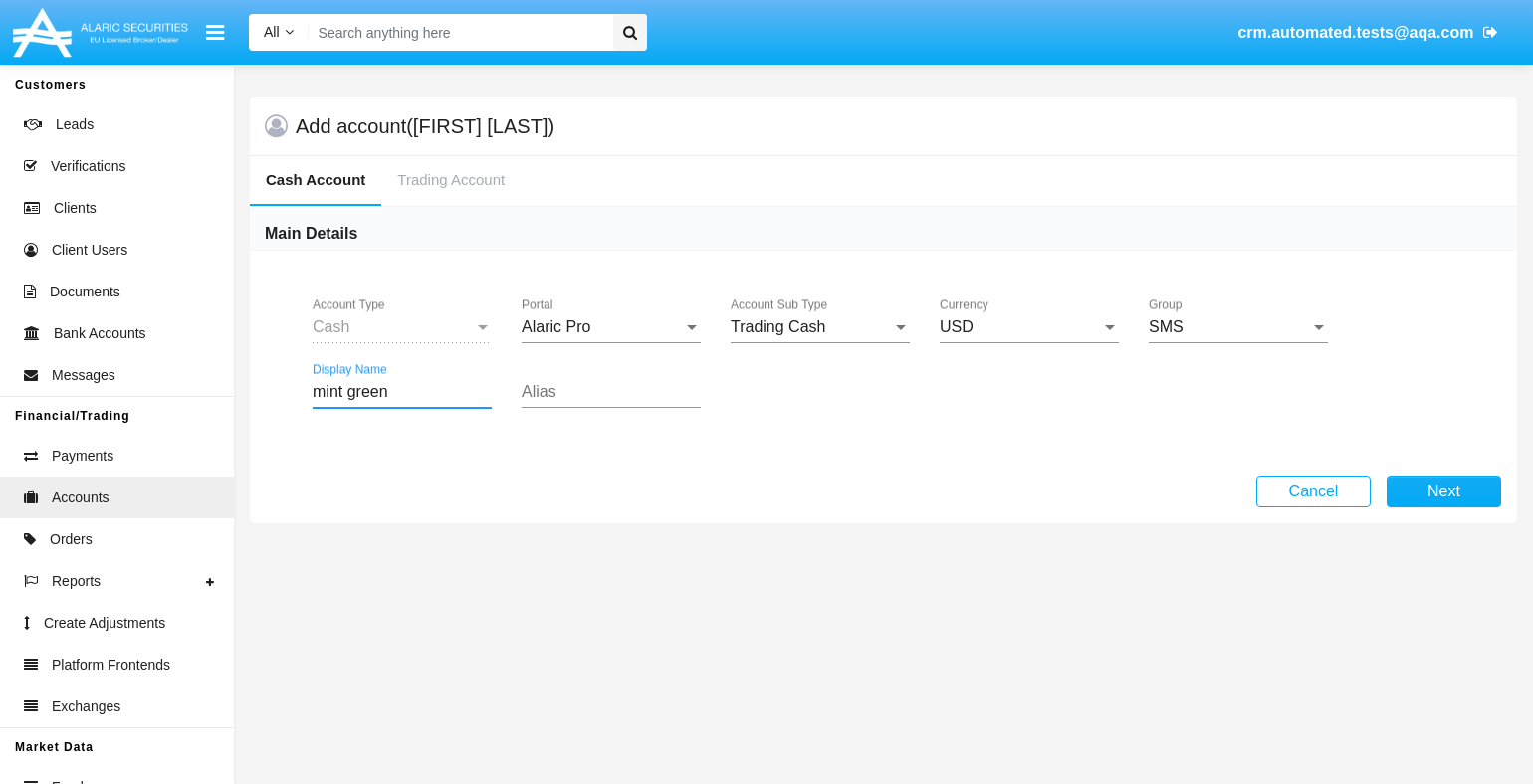 type on "mint green" 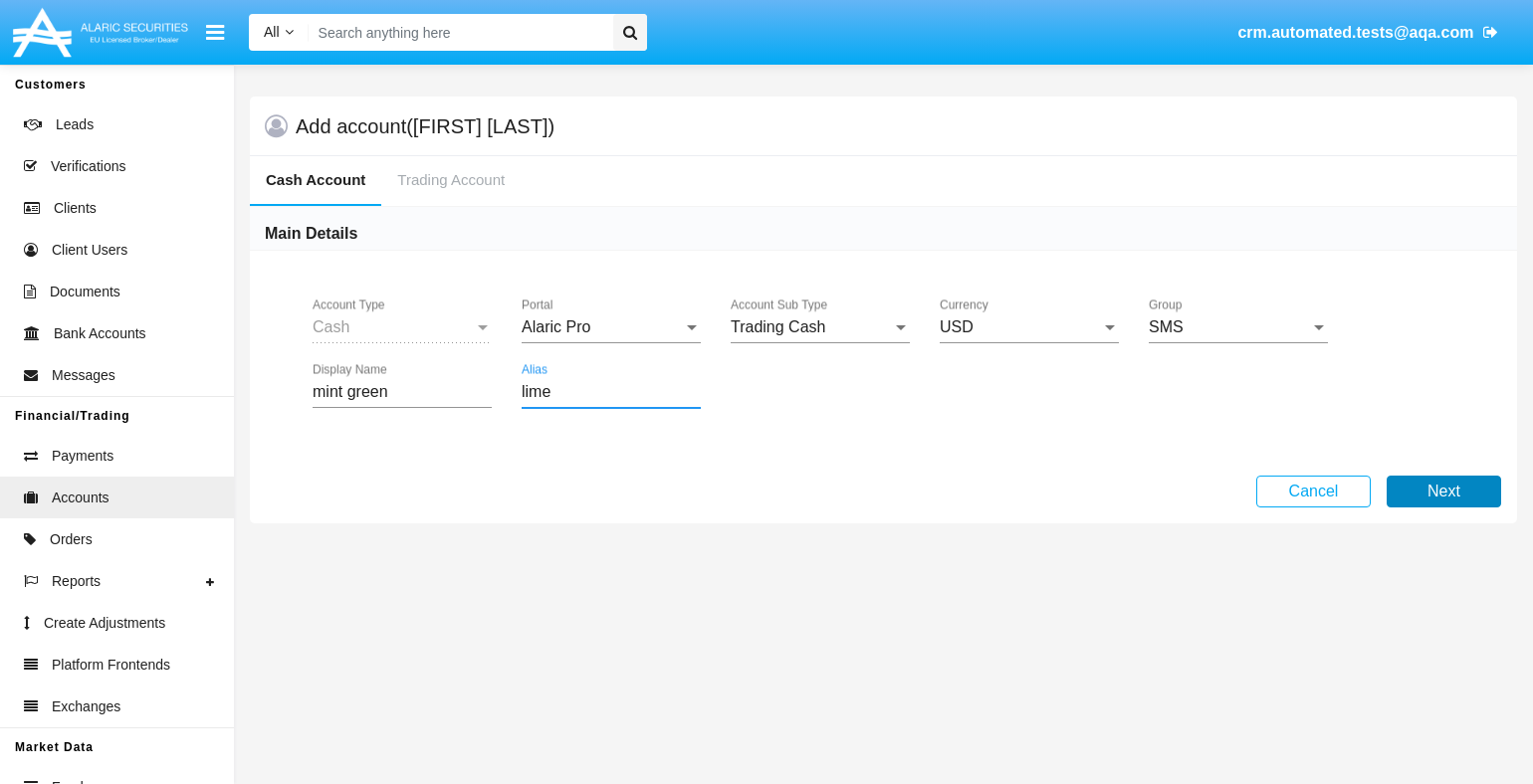 type on "lime" 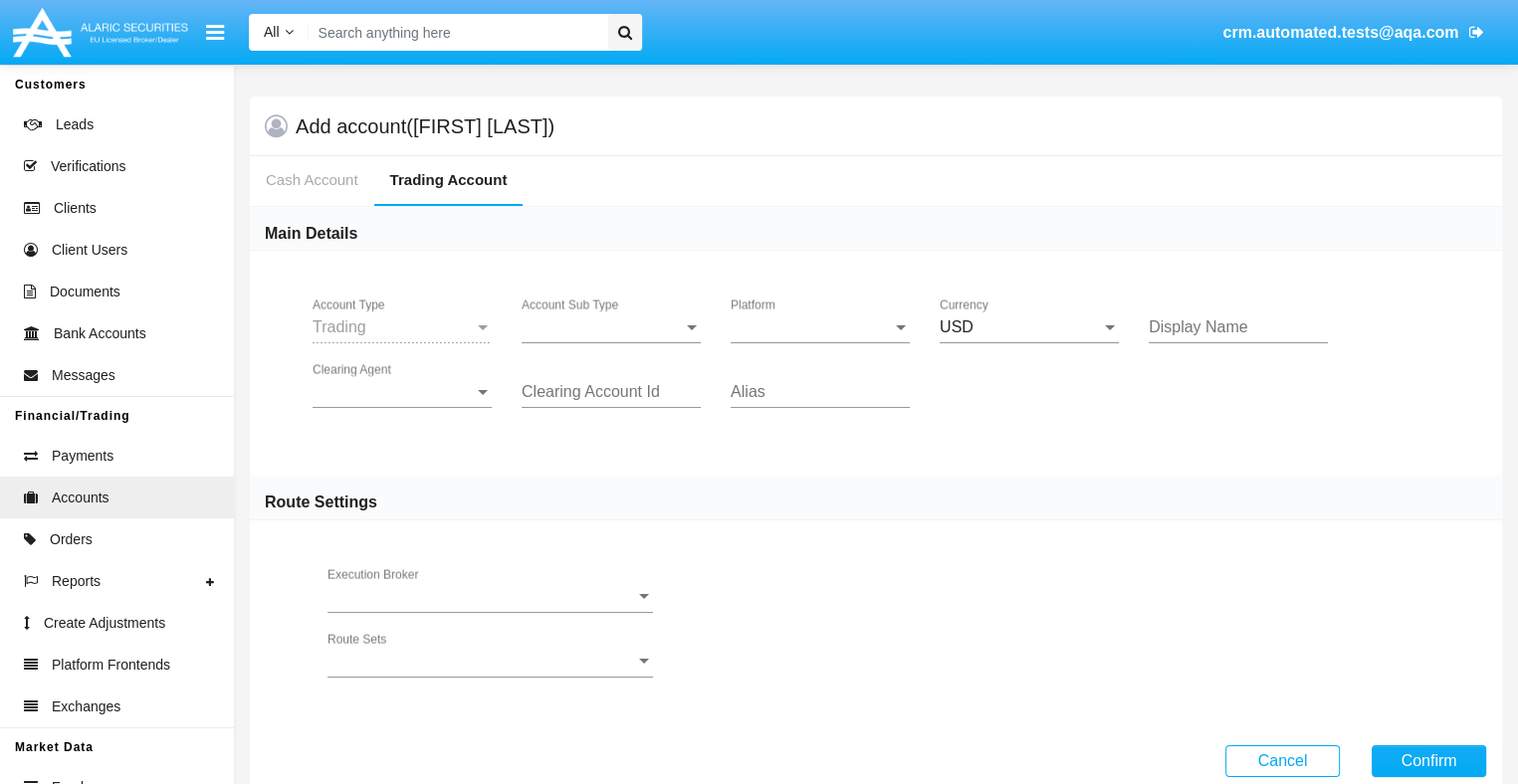 click on "Account Sub Type" at bounding box center [602, 327] 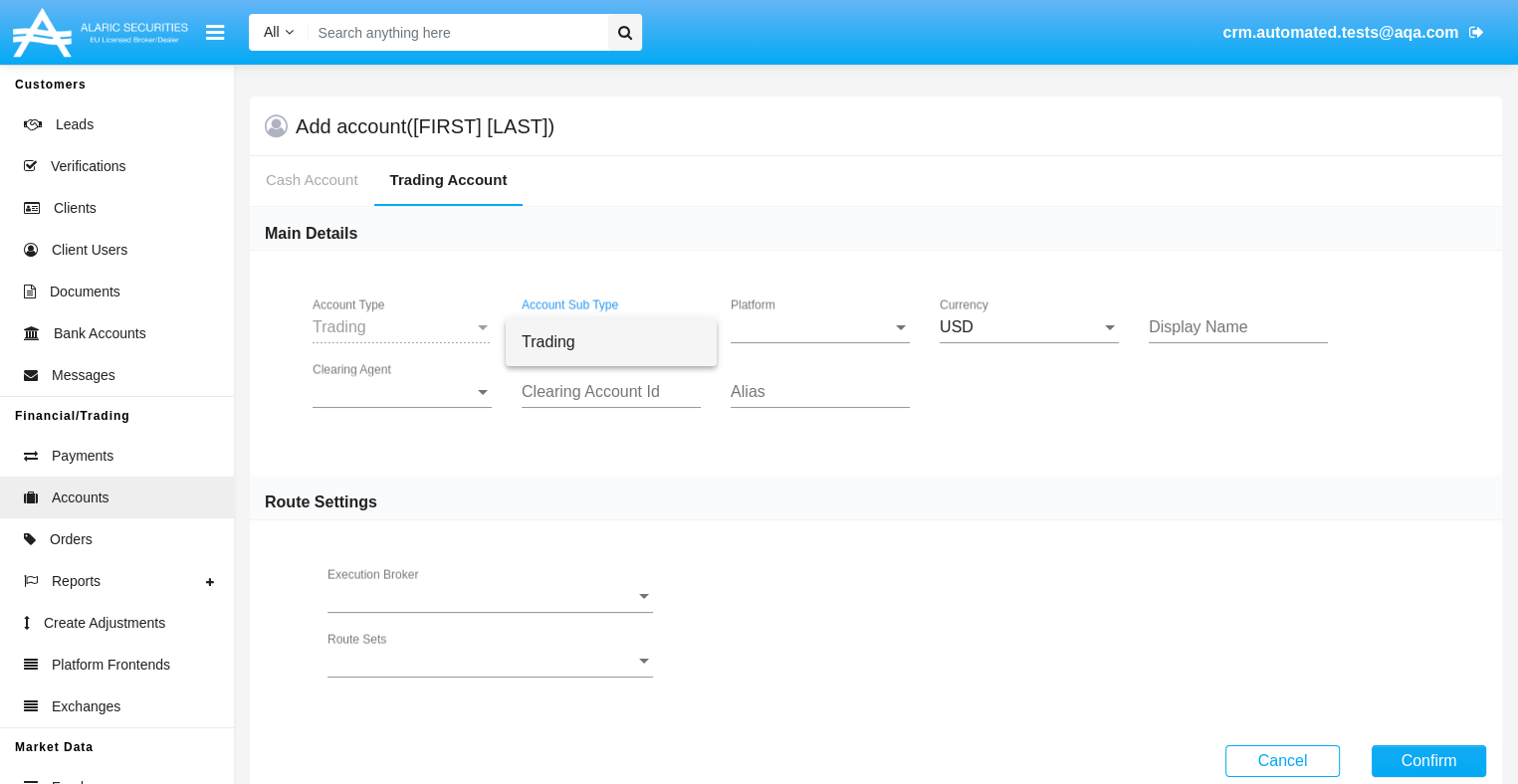 click on "Trading" at bounding box center (611, 342) 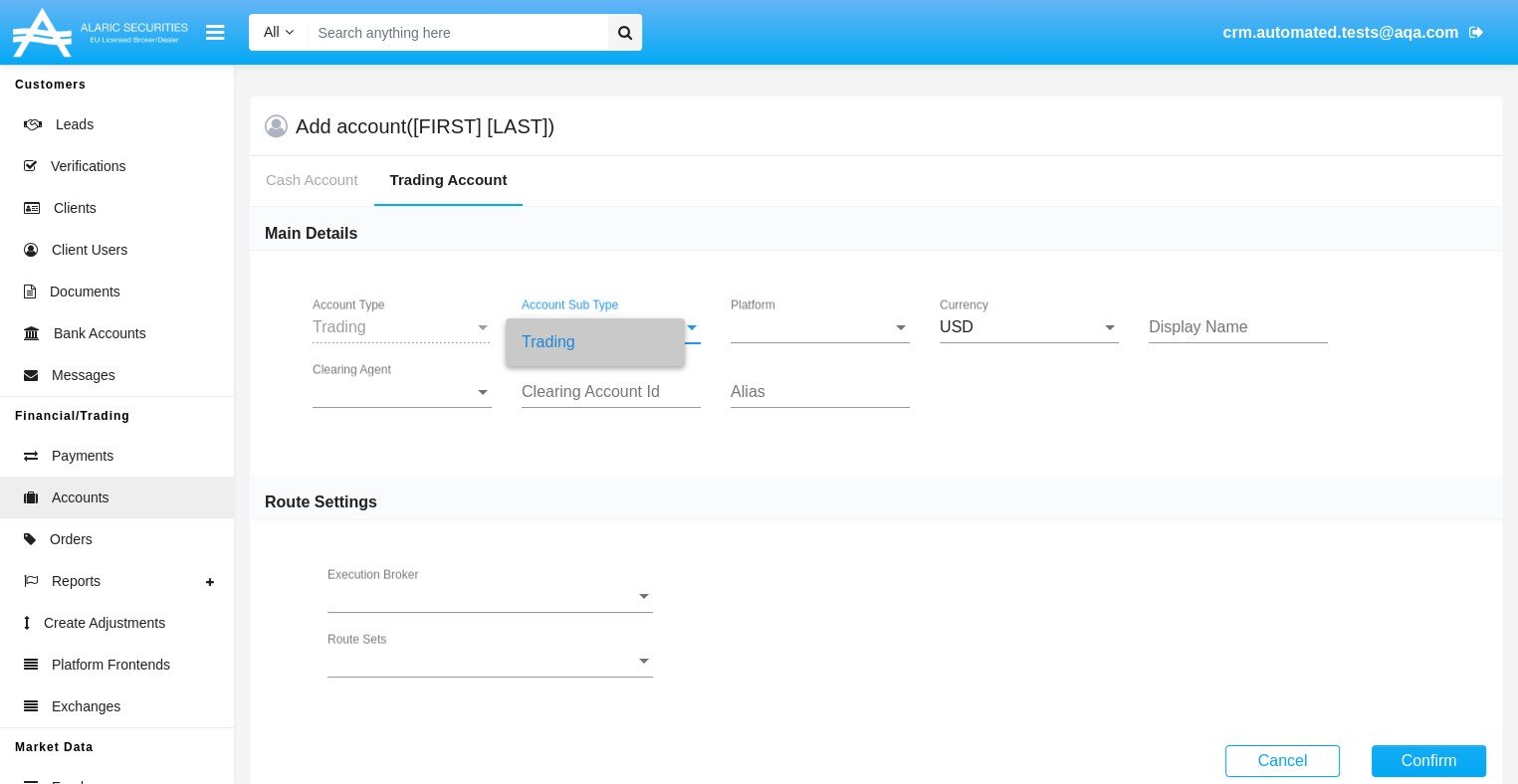 click on "Platform" at bounding box center (811, 327) 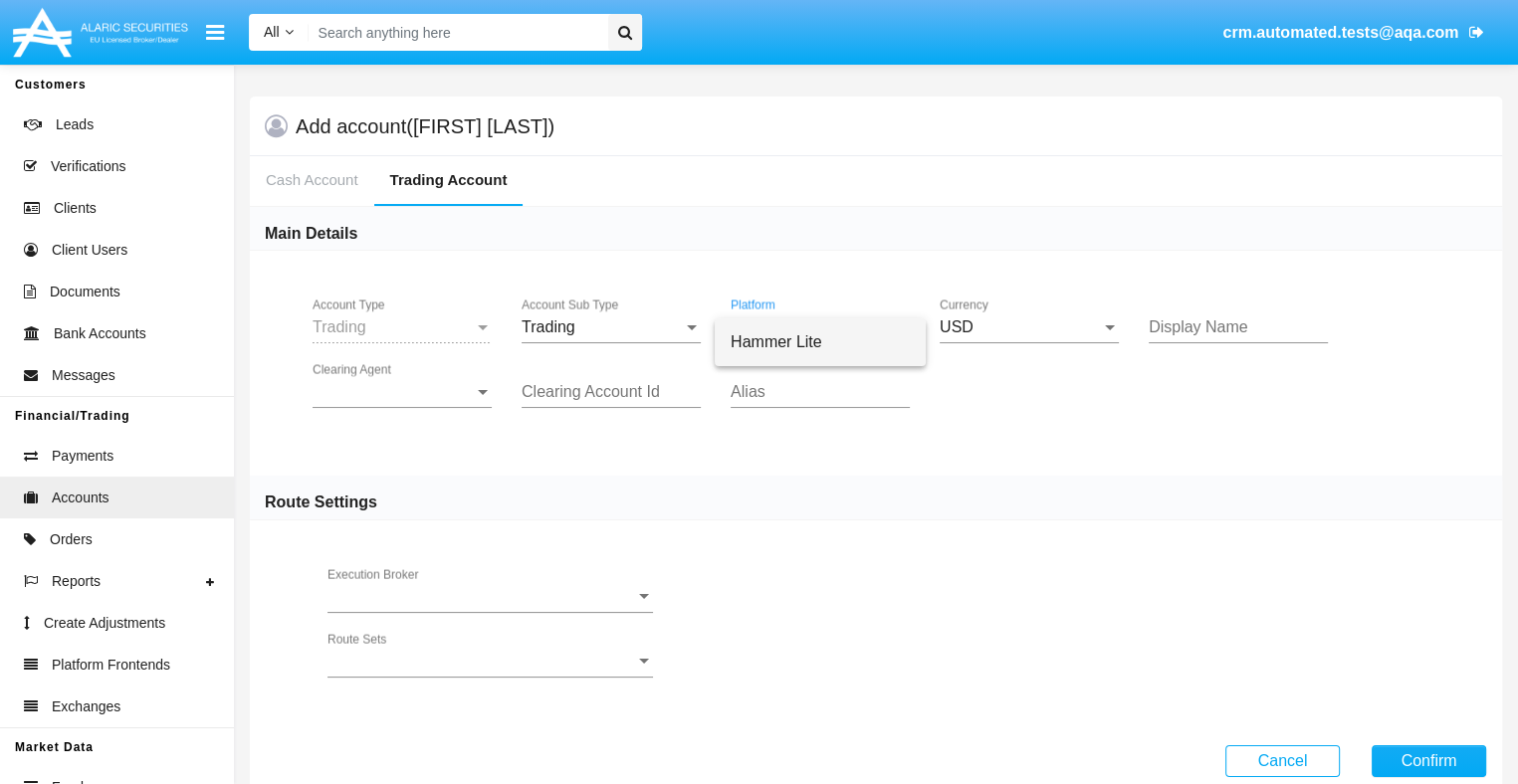 click on "Hammer Lite" at bounding box center [820, 342] 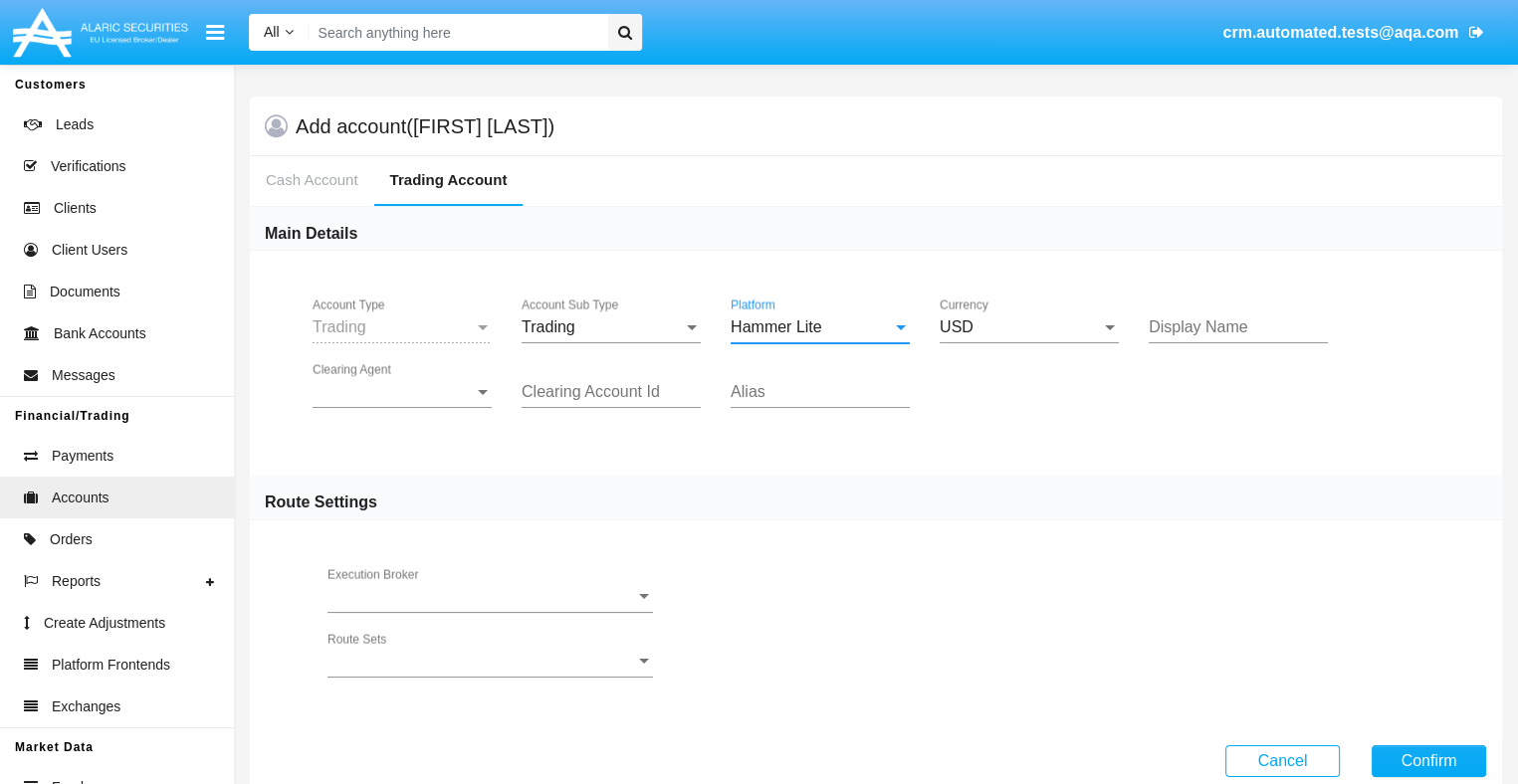 click on "Clearing Agent" at bounding box center (393, 392) 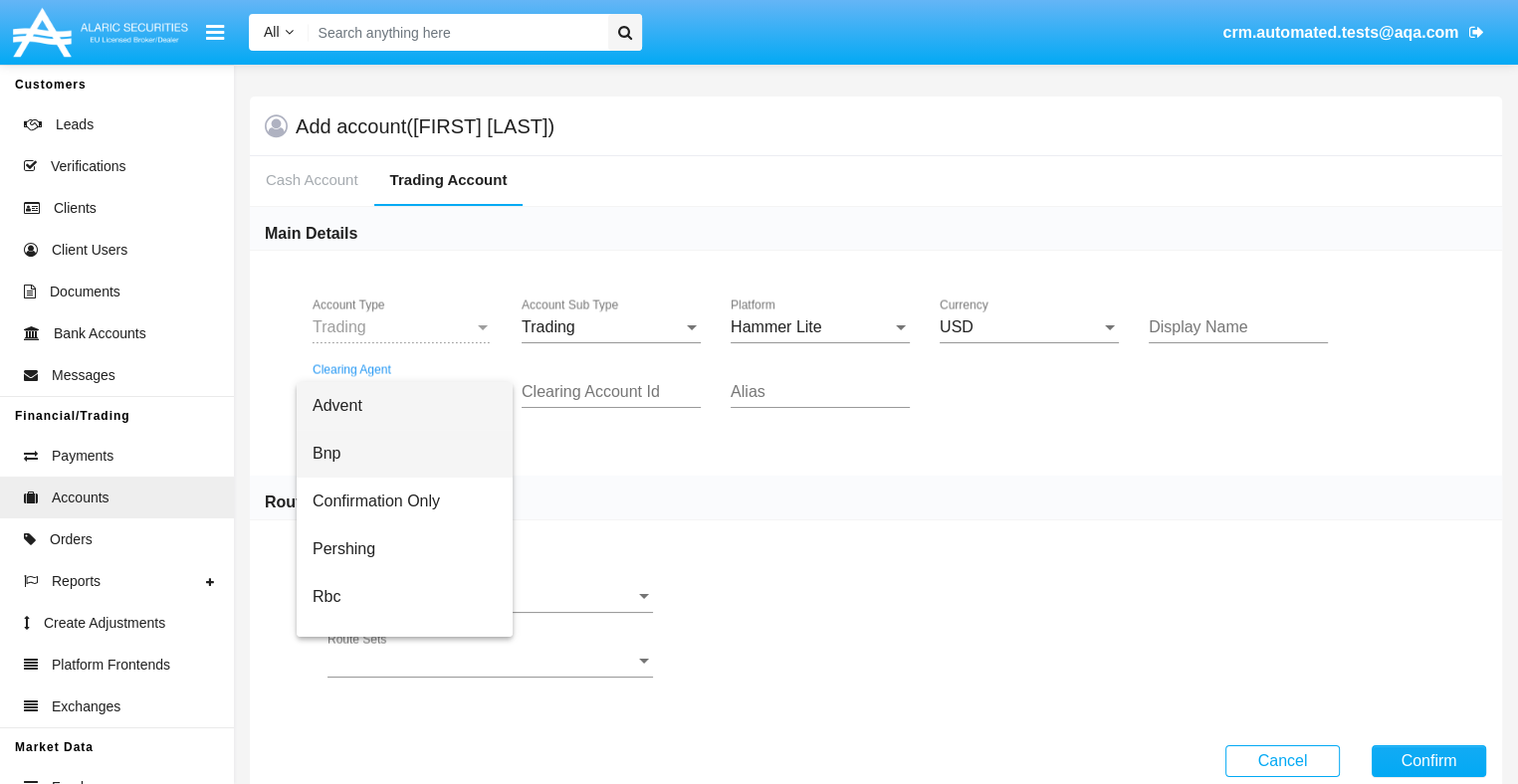 click on "Bnp" at bounding box center [404, 454] 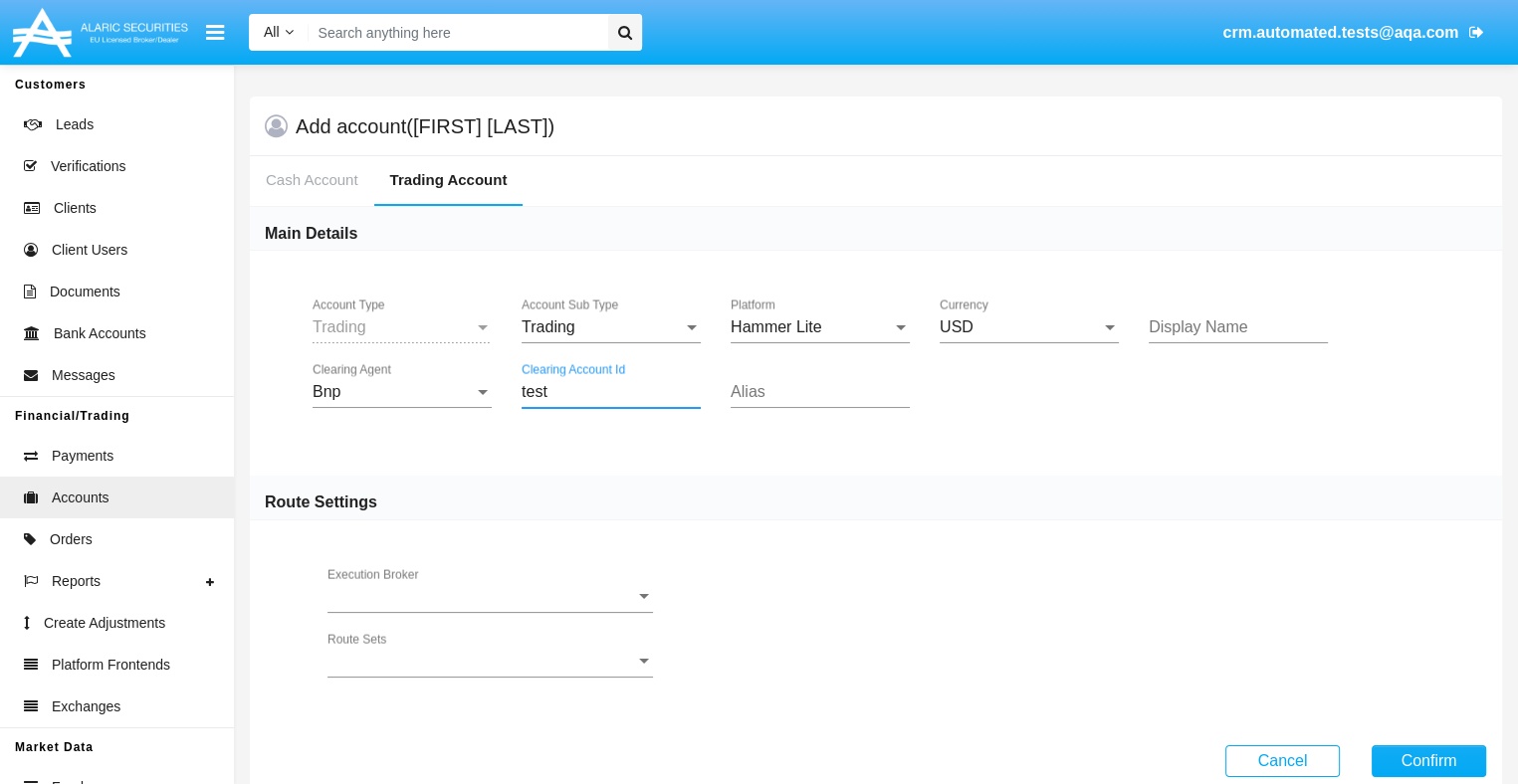 type on "test" 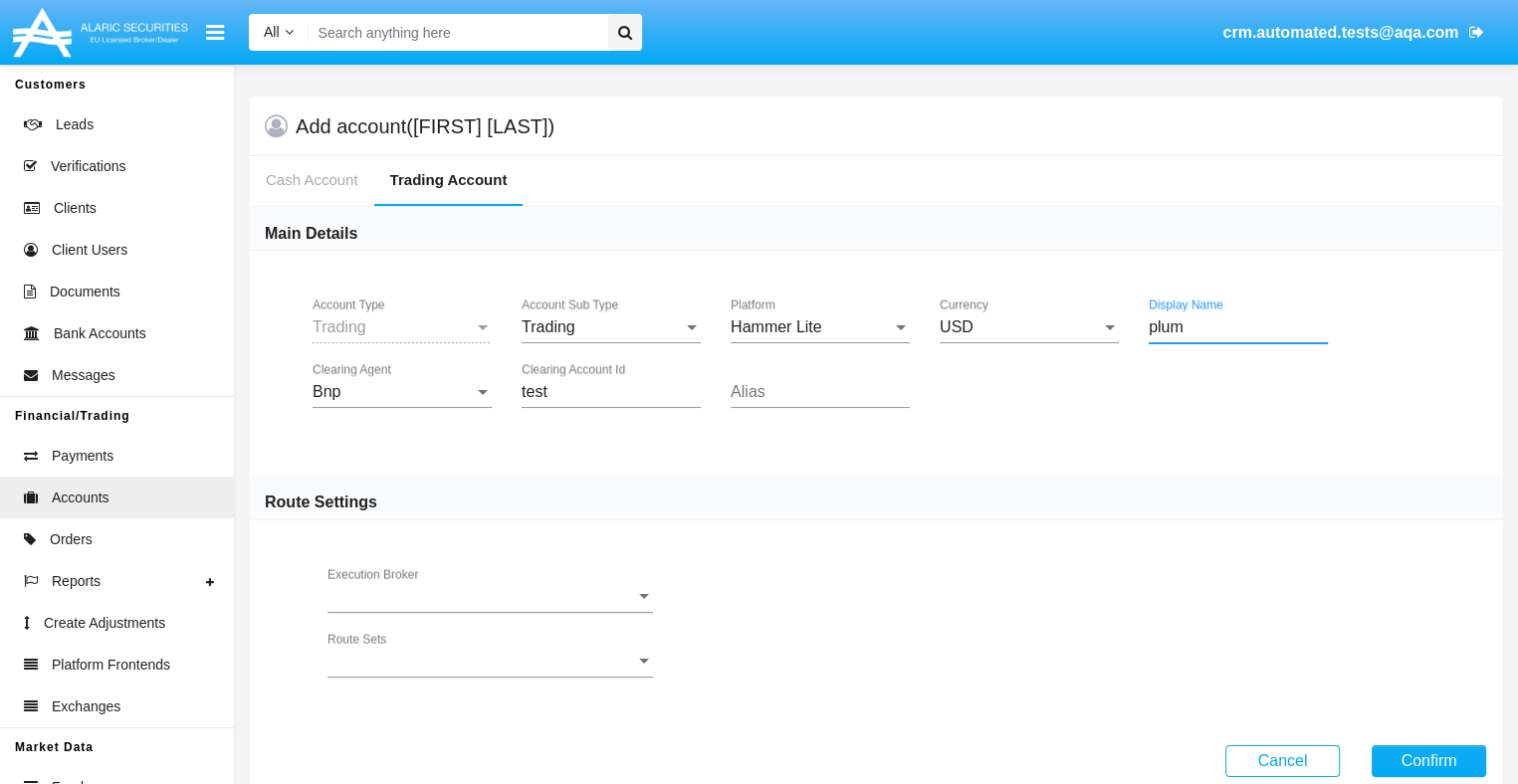 type on "plum" 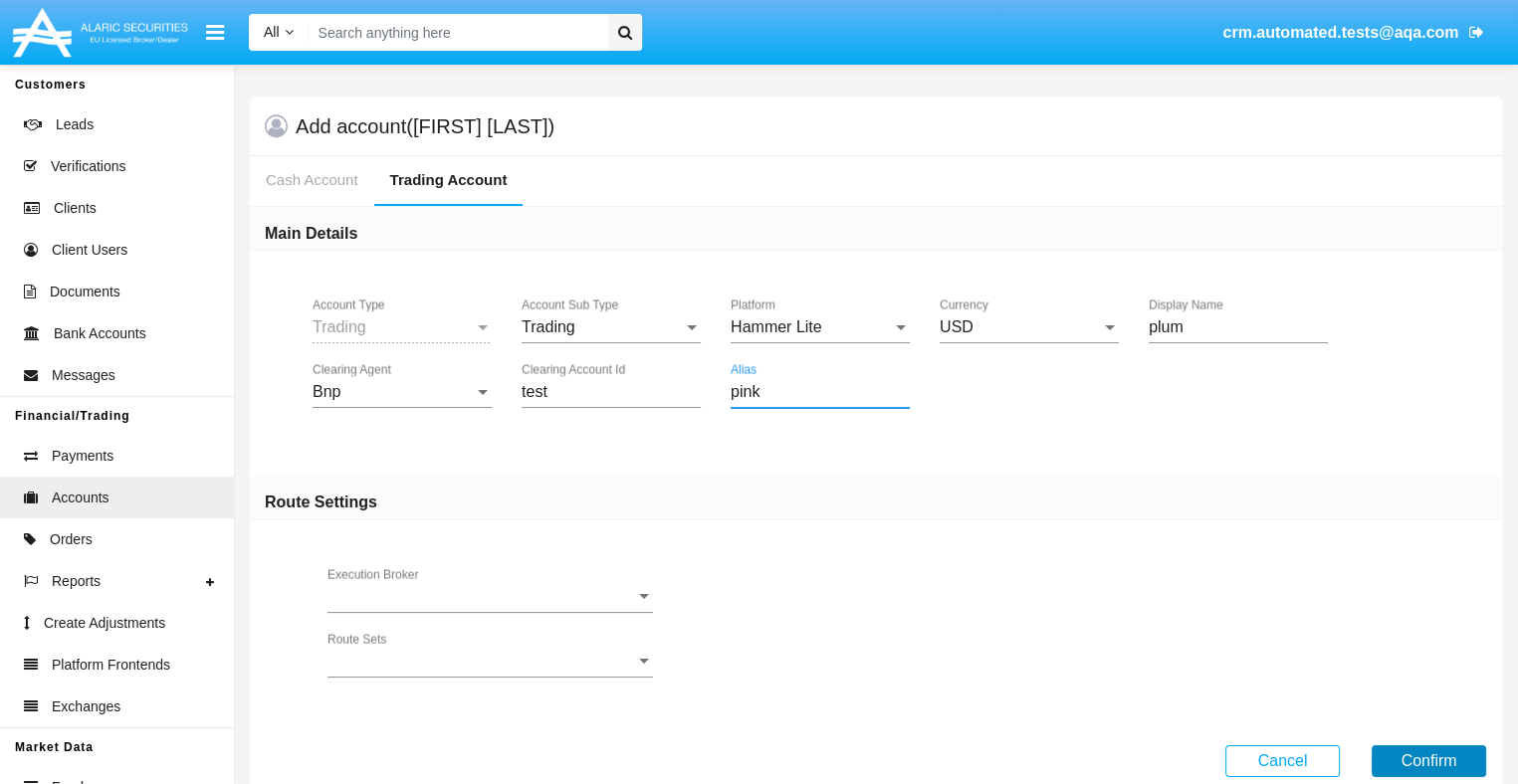 type on "pink" 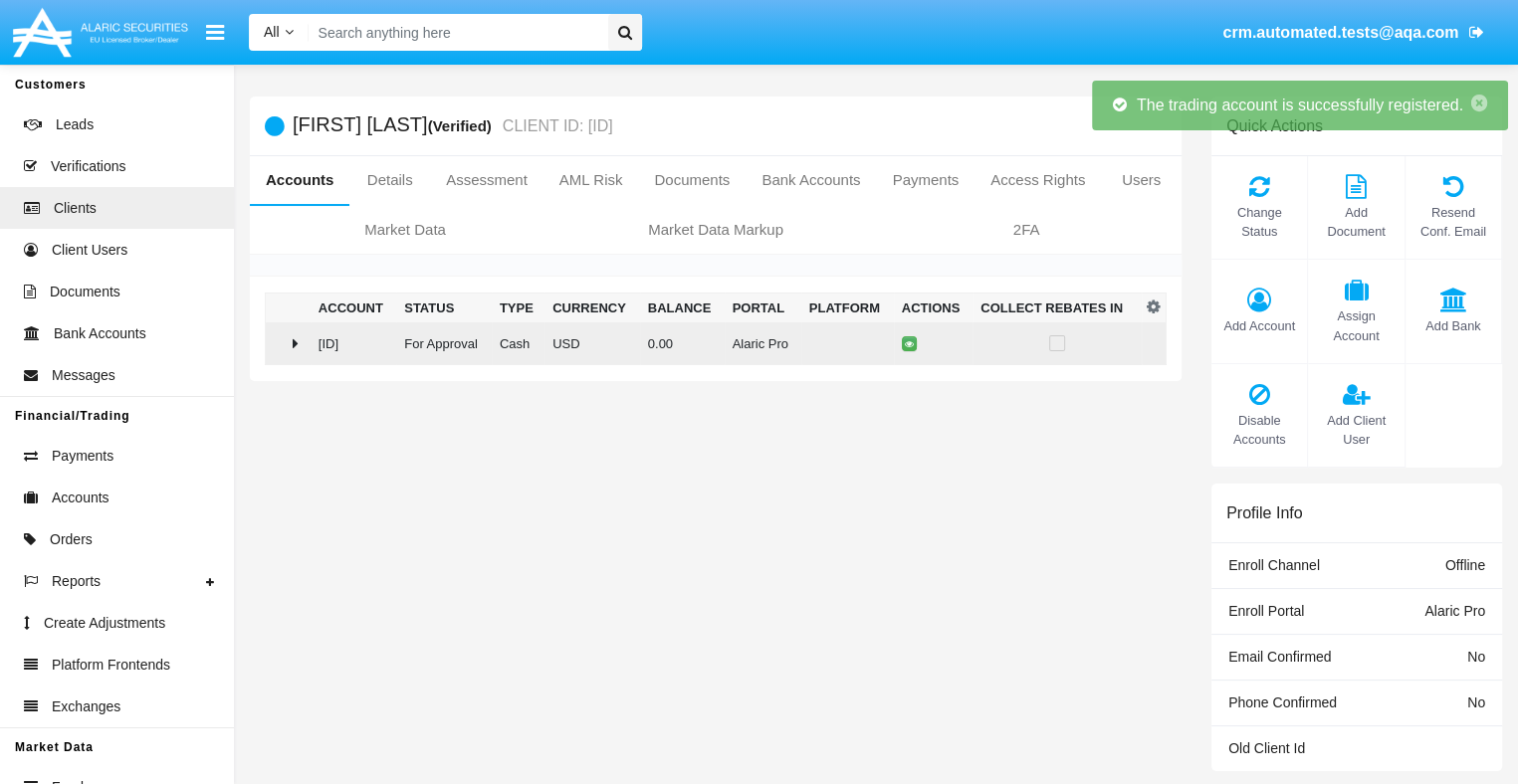 click on "0.00" 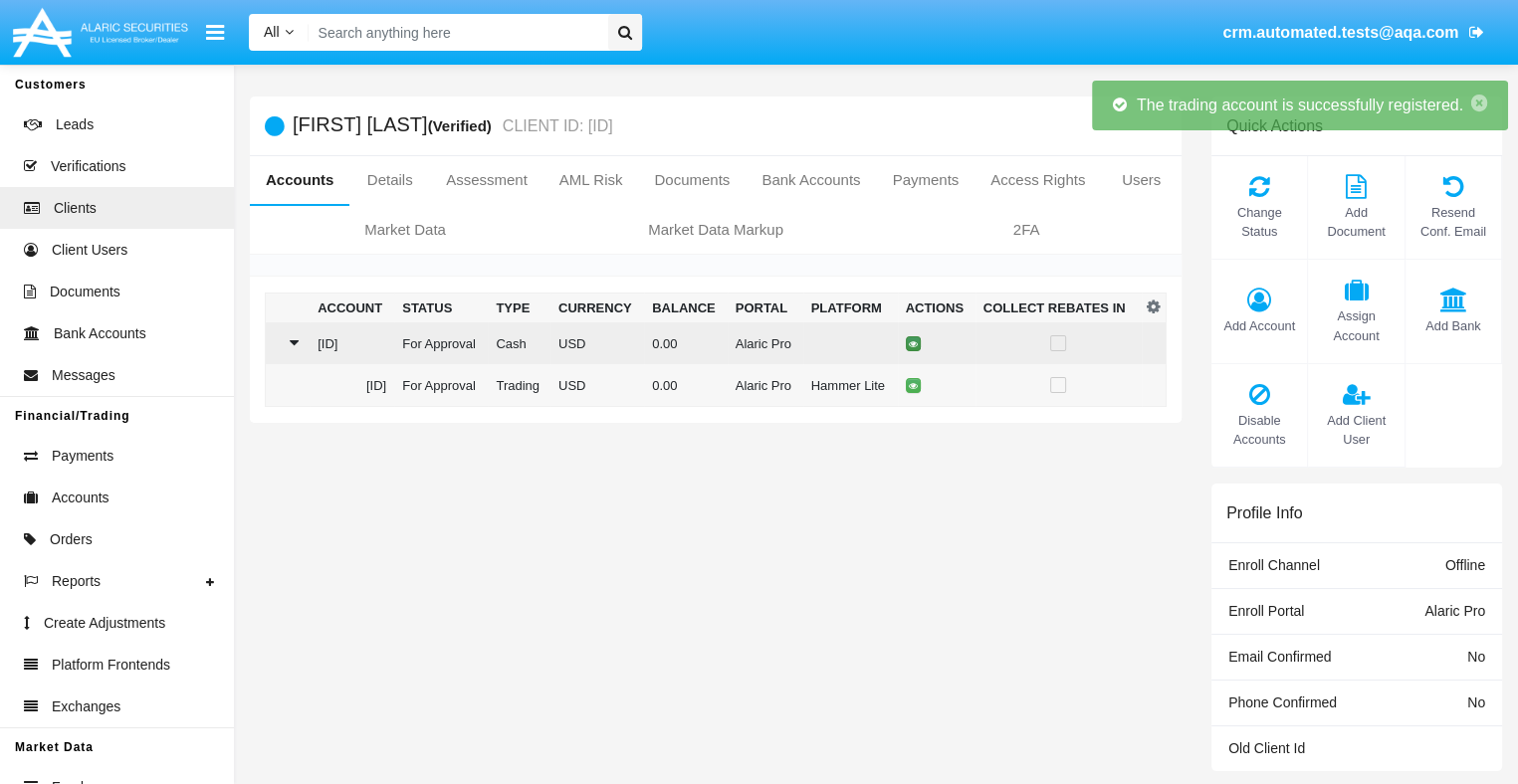 click 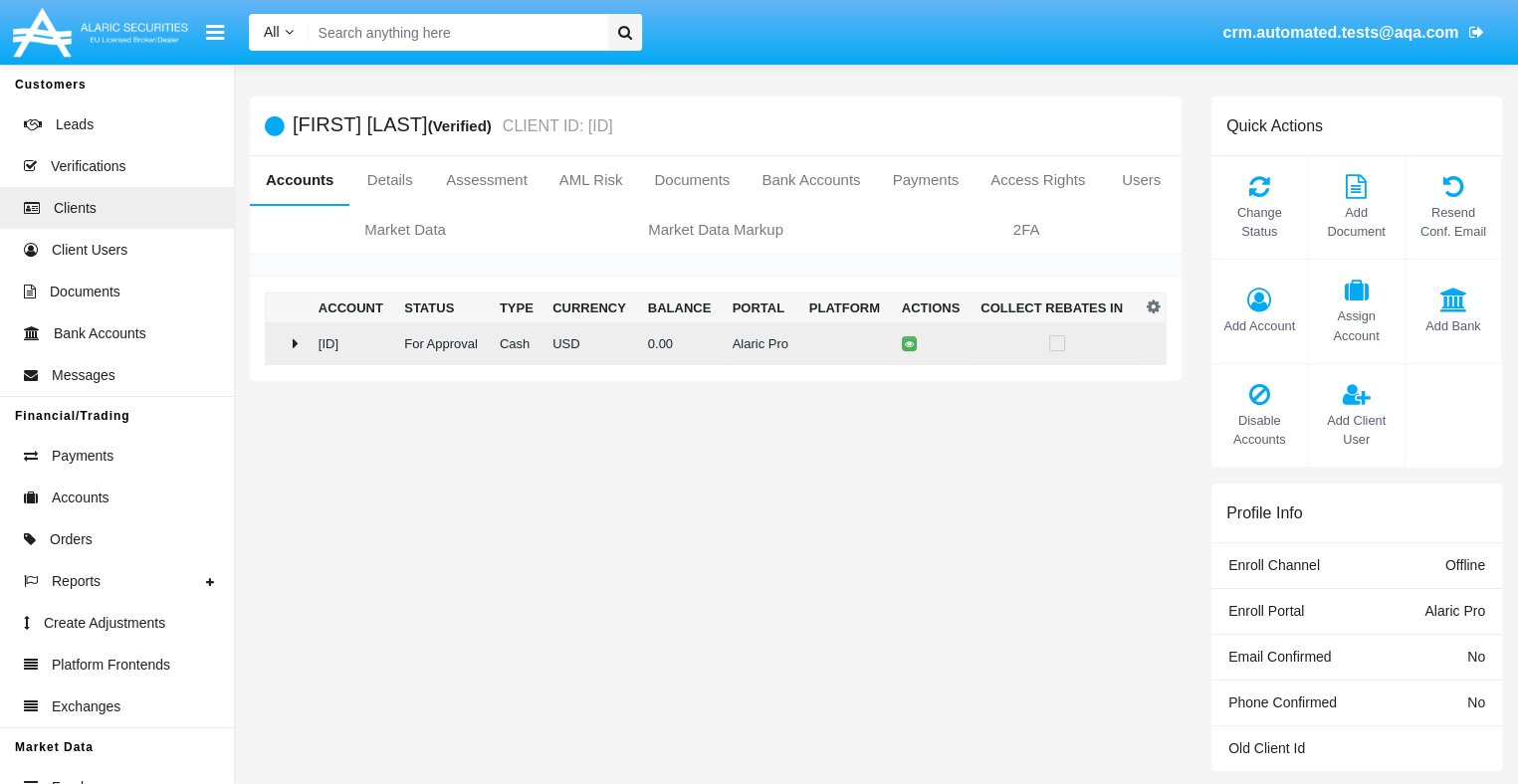 click on "0.00" 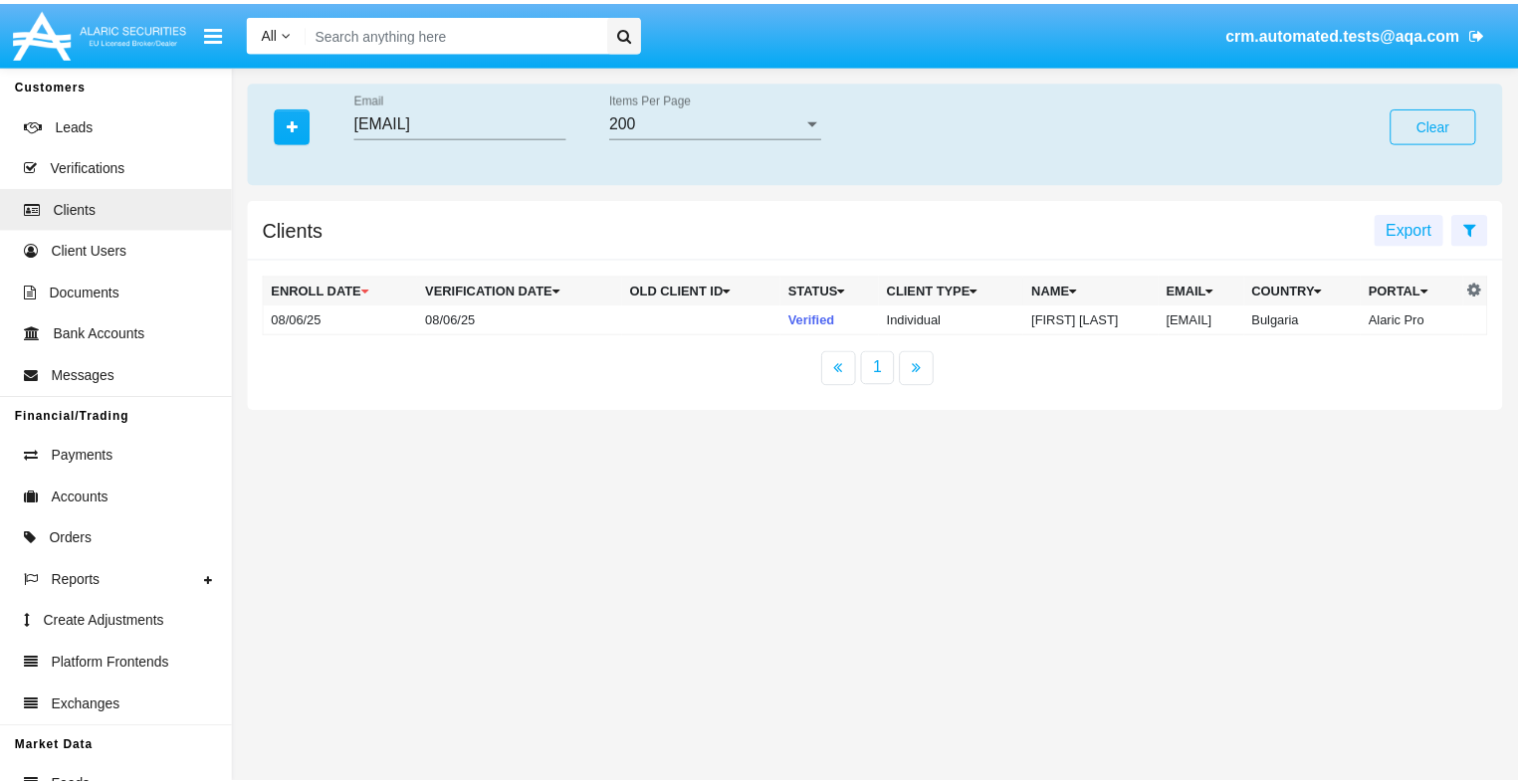 scroll, scrollTop: 0, scrollLeft: 0, axis: both 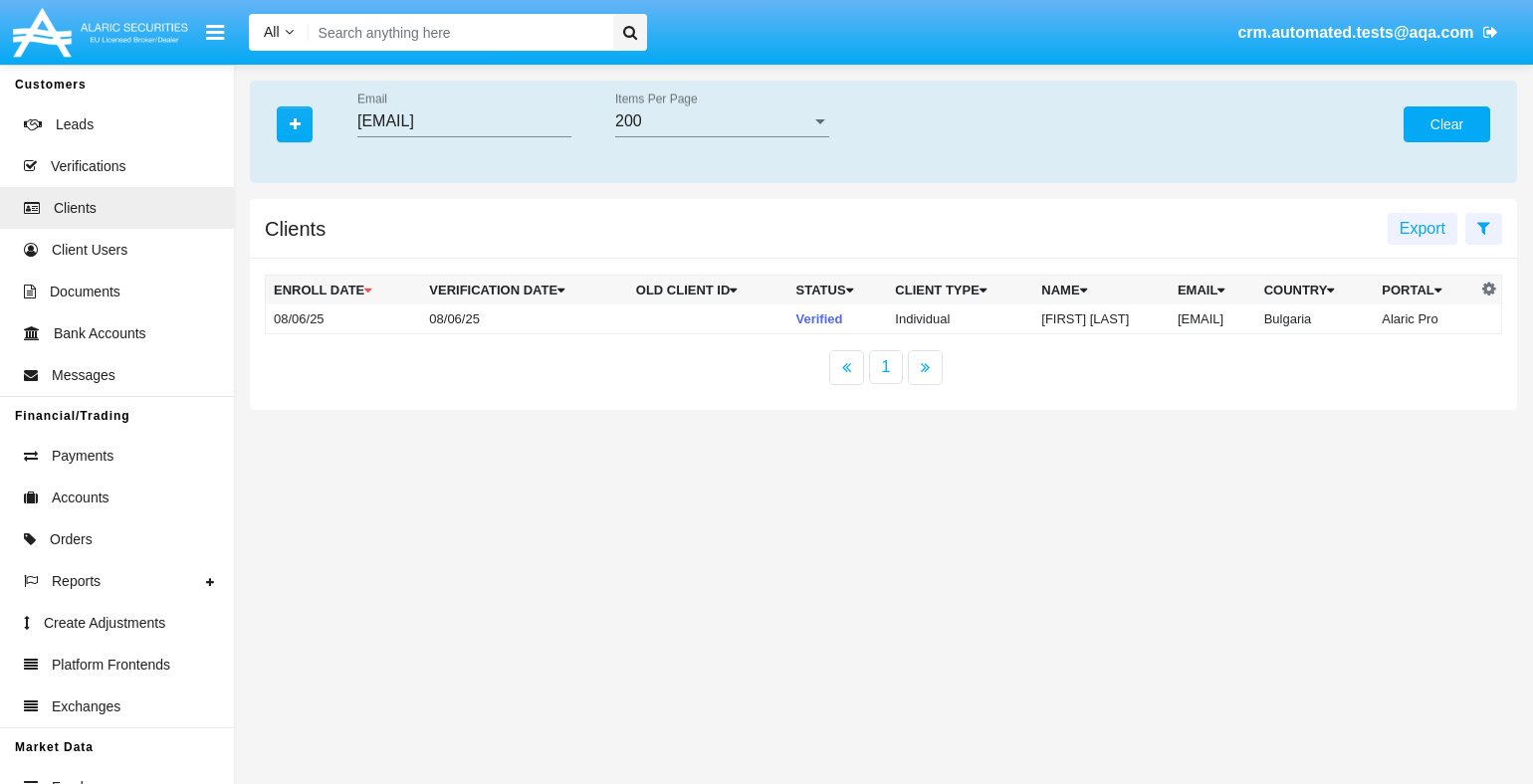 click on "Clear" 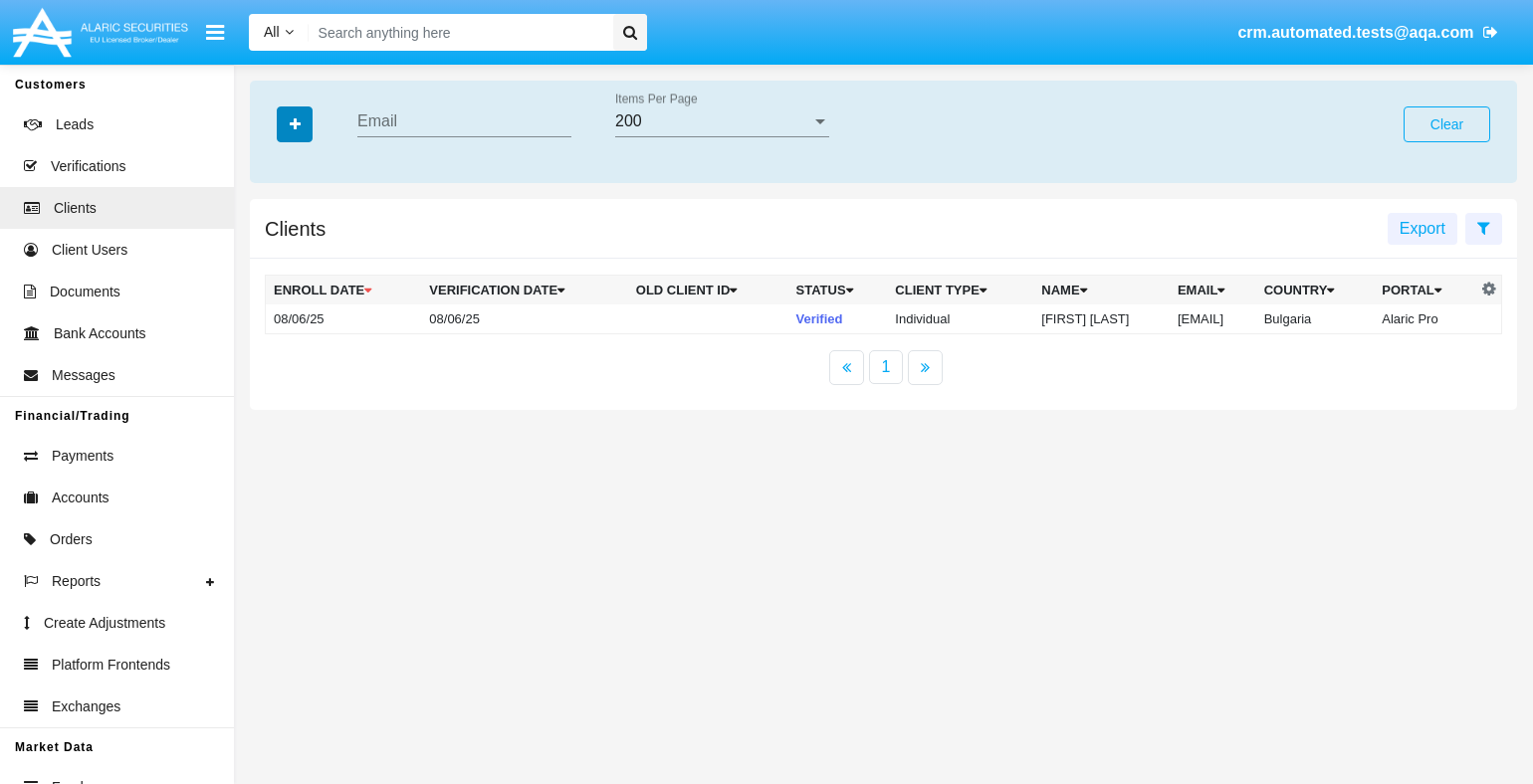 click 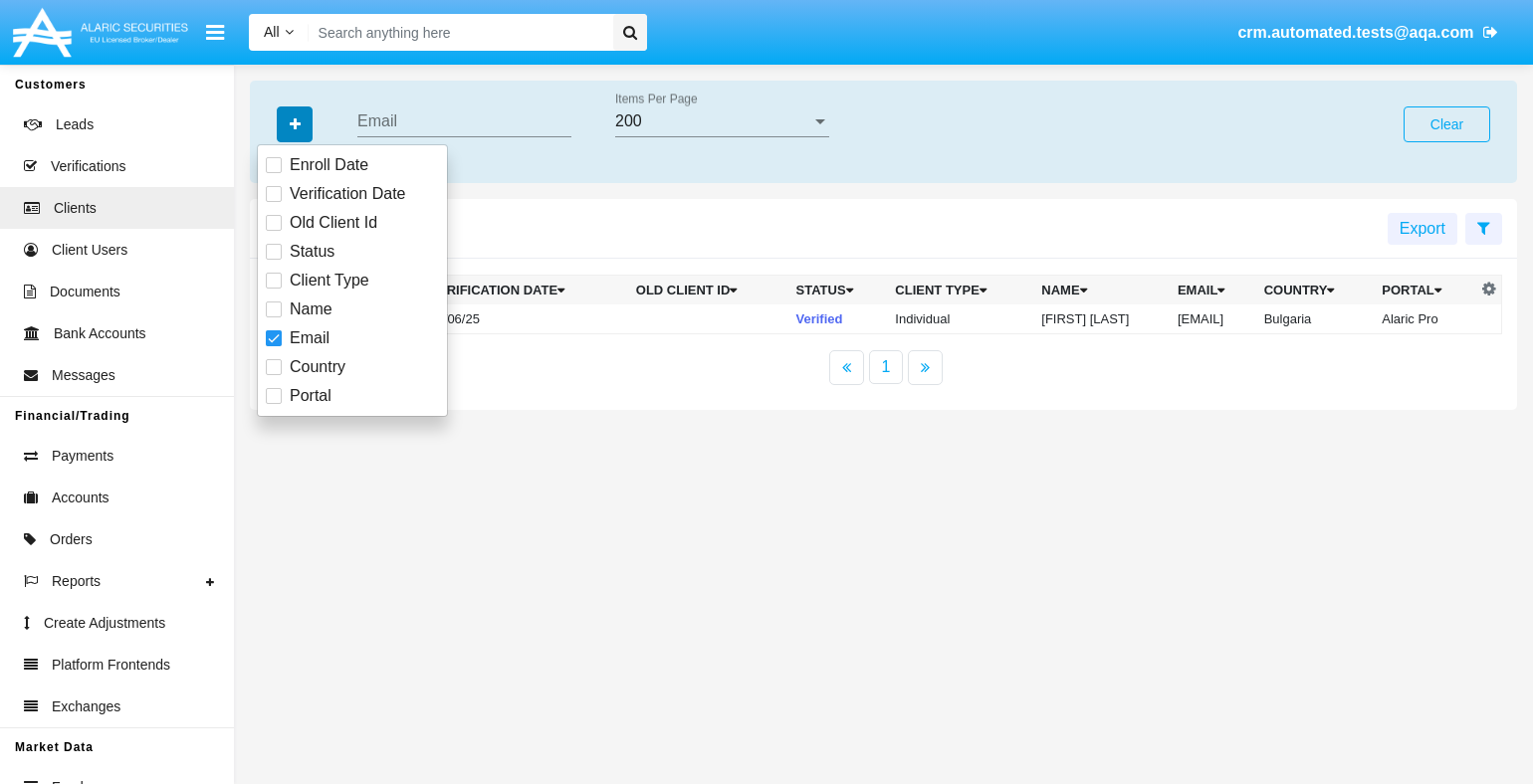 click 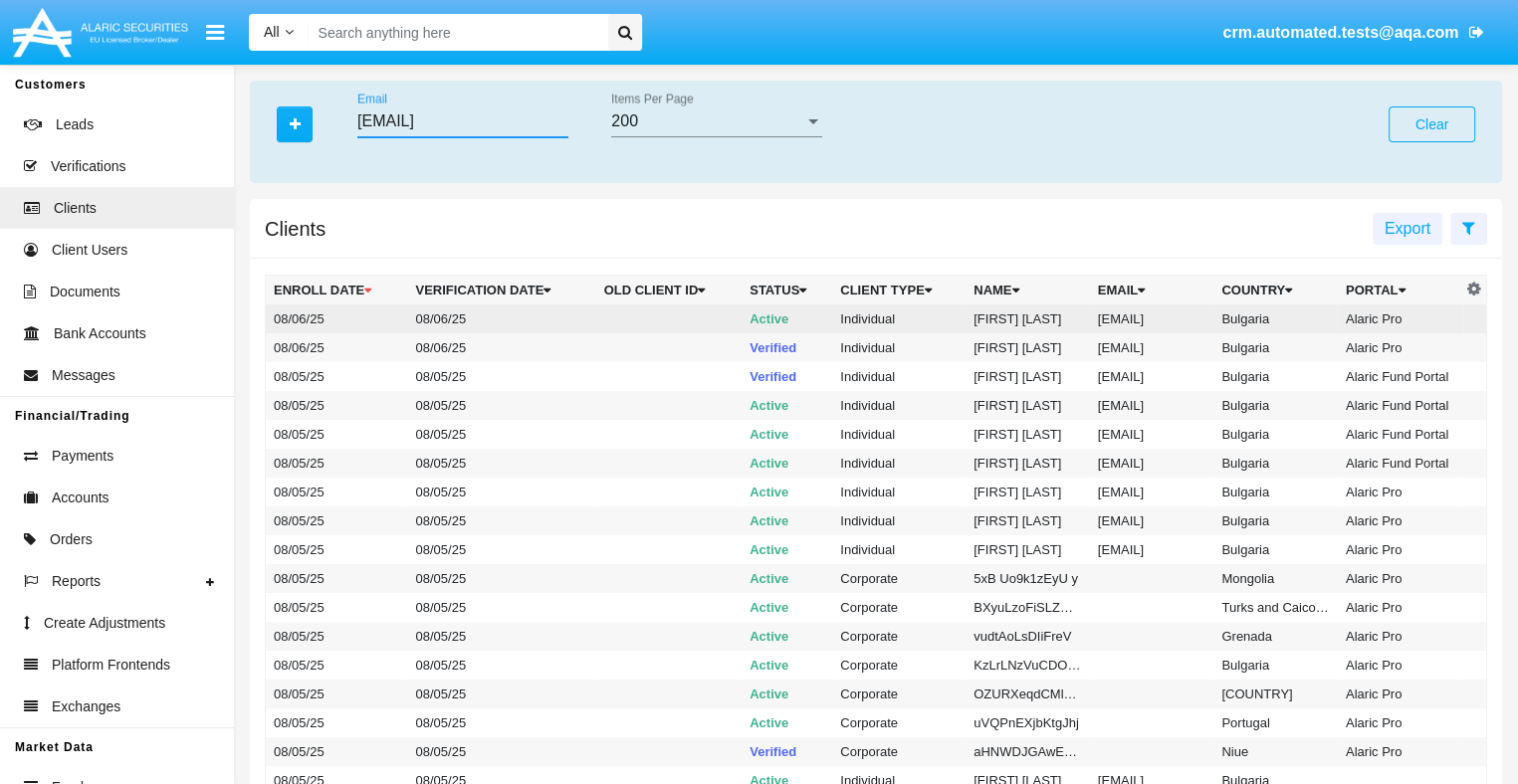 type on "l1f0_d65bl@e1v5hji.int" 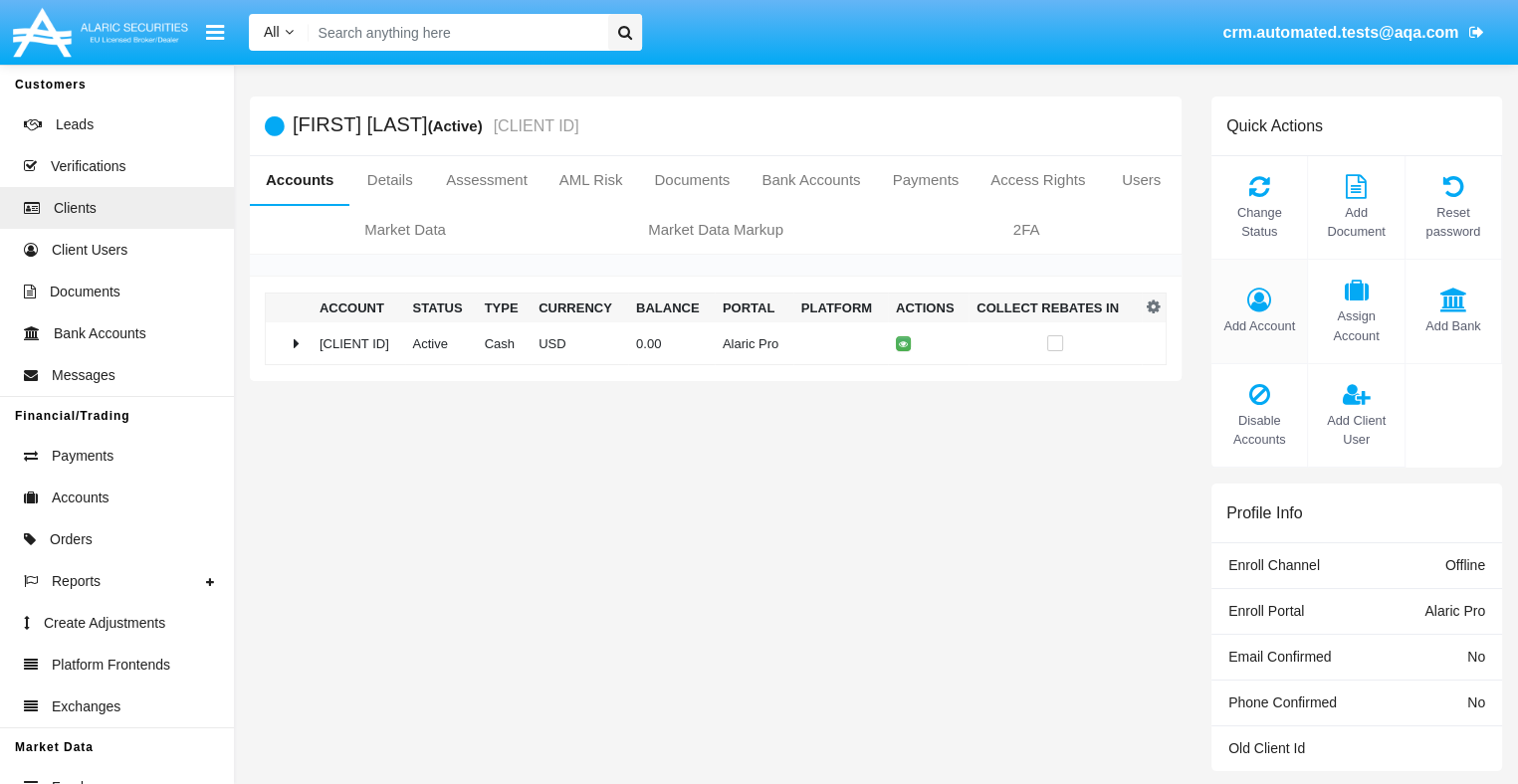 click on "Add Account" 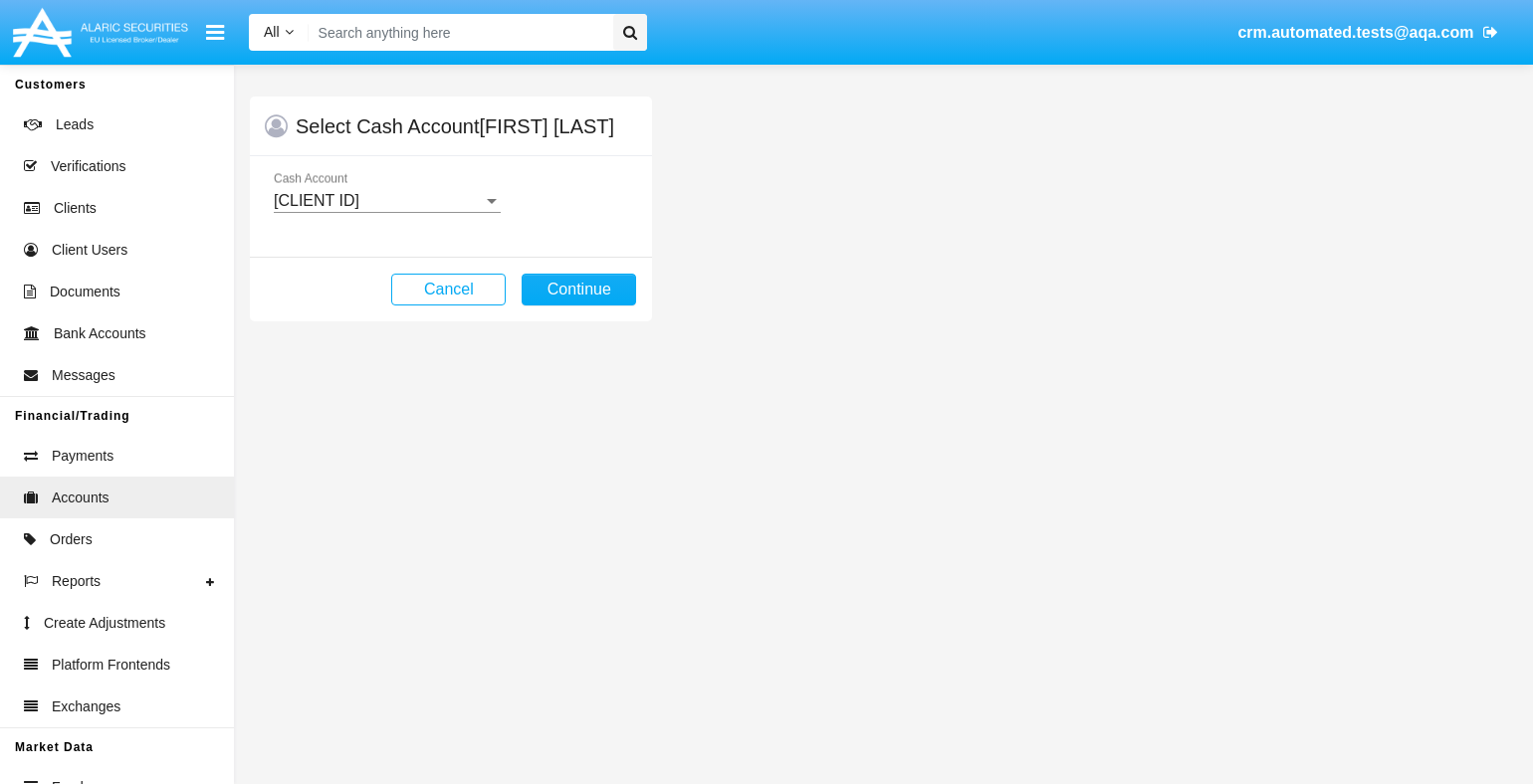 click on "MTNI029517AC1" at bounding box center [317, 200] 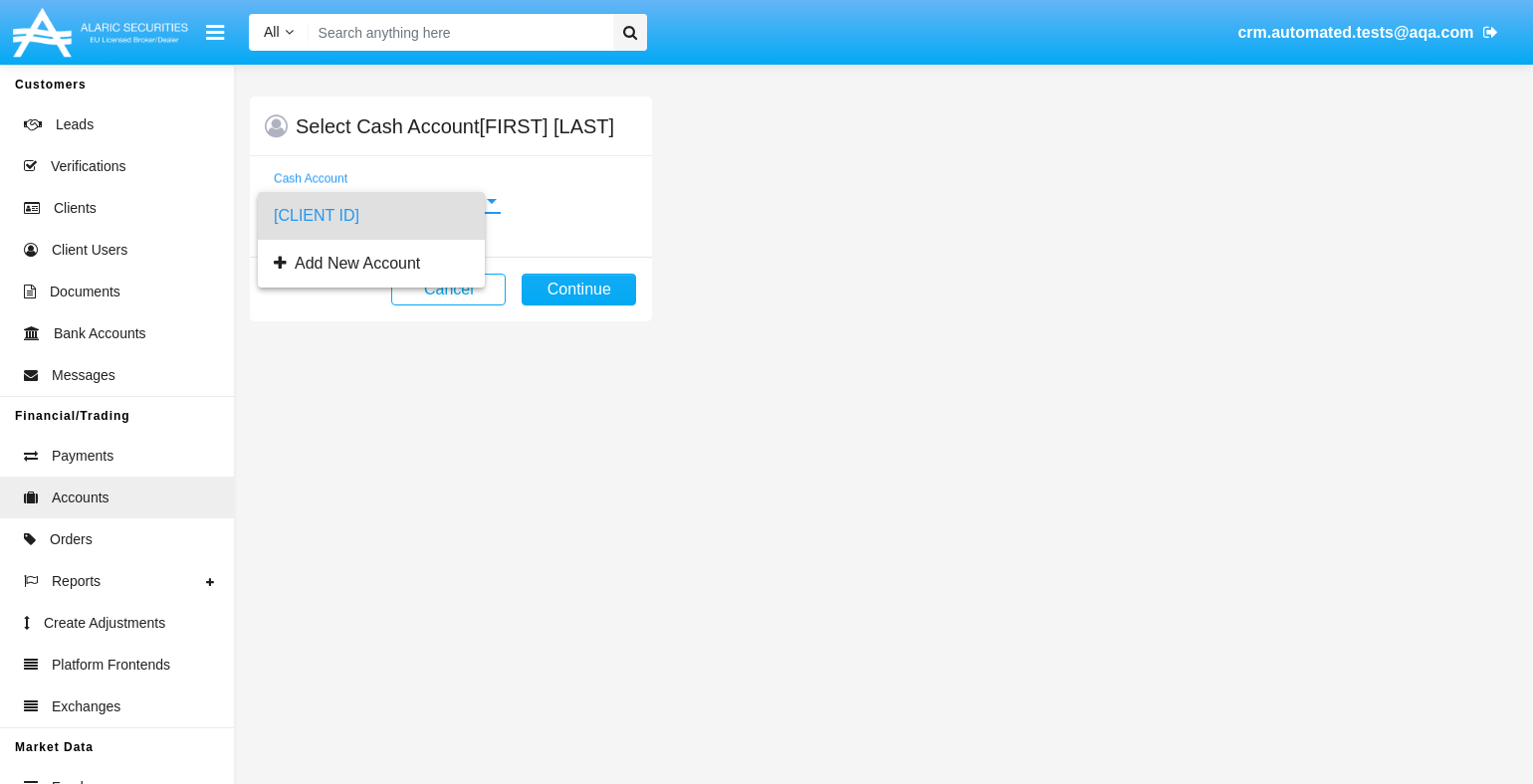 click on "MTNI029517AC1" at bounding box center (371, 216) 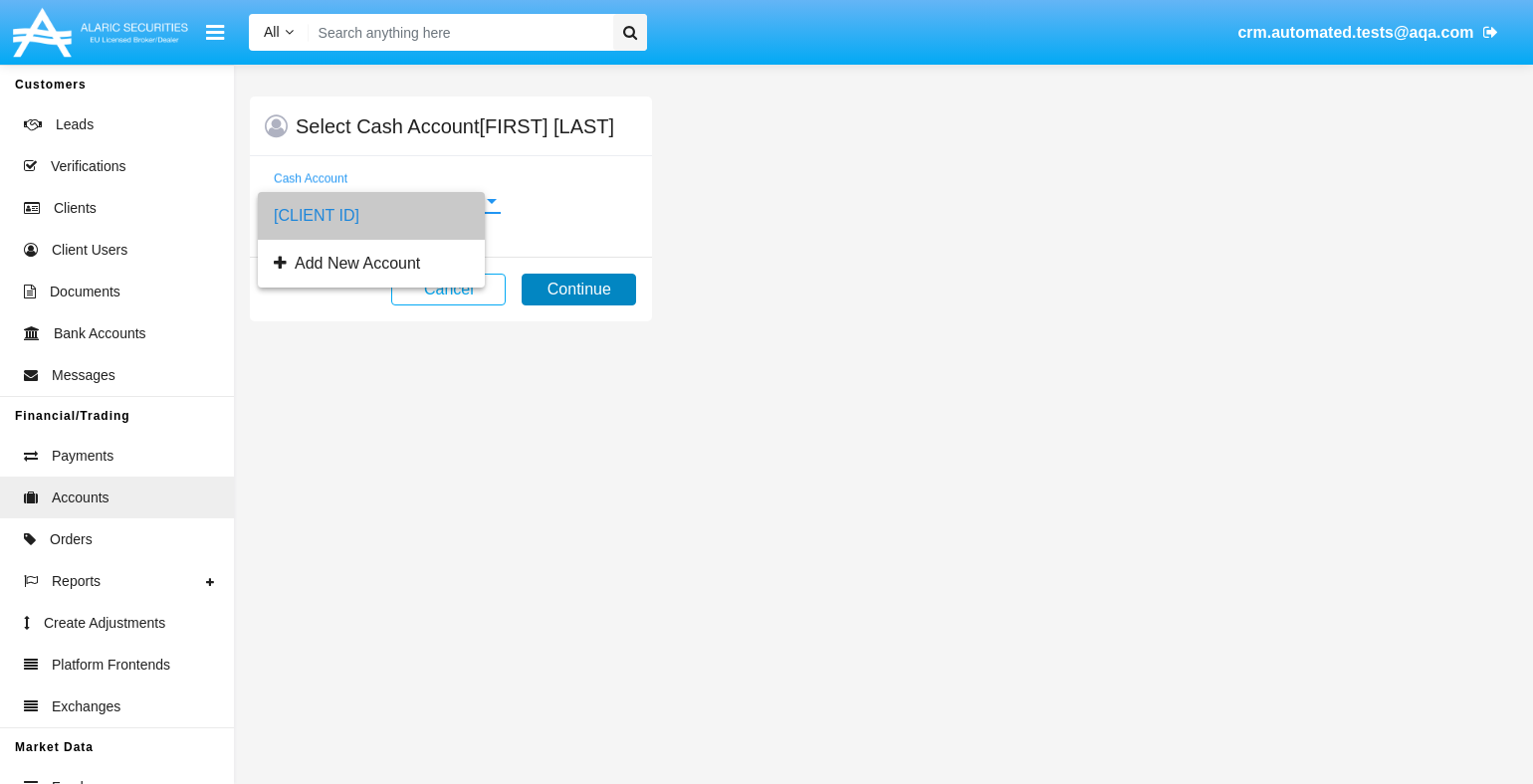 click on "Continue" 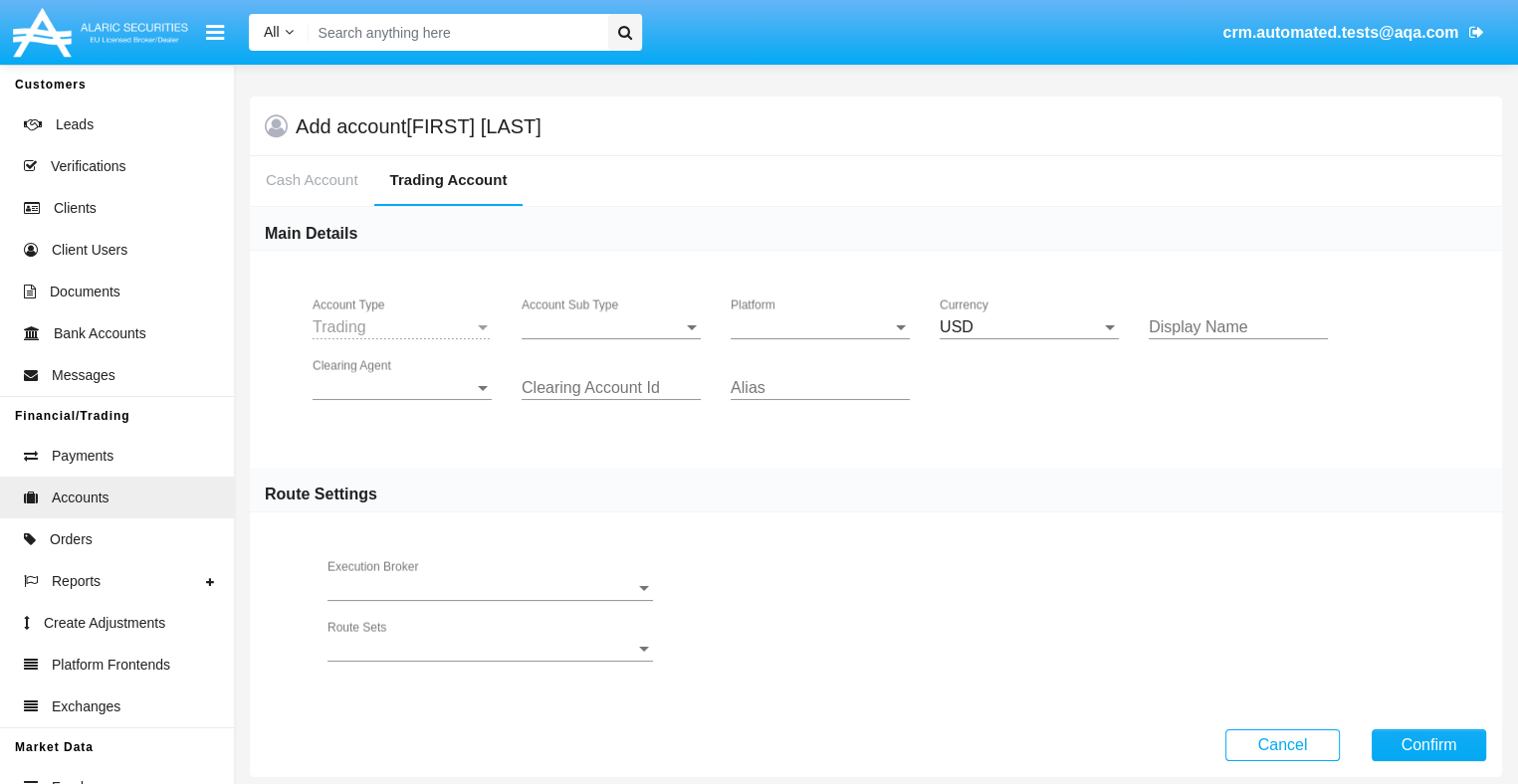 click on "Account Sub Type" at bounding box center [602, 327] 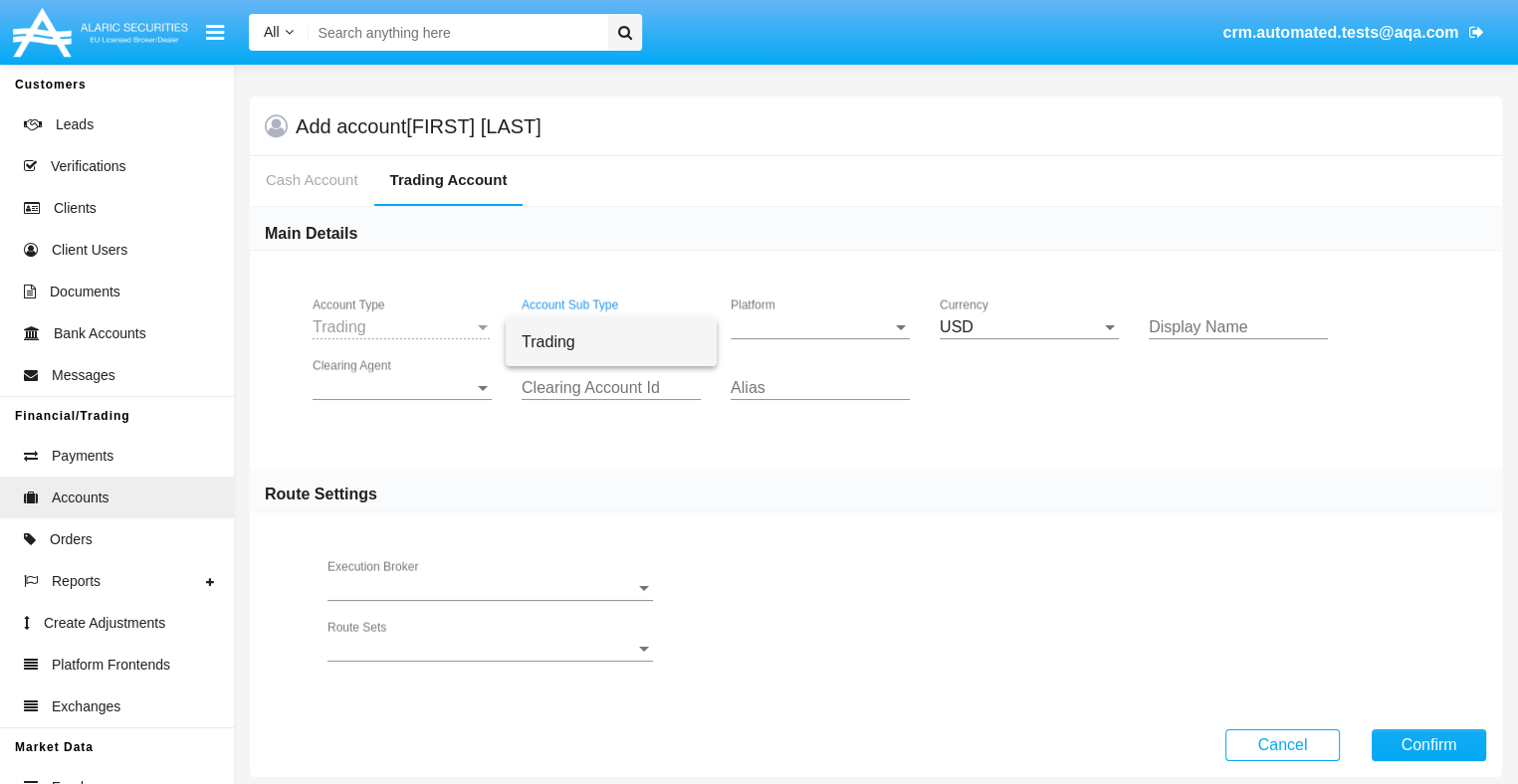 click on "Trading" at bounding box center [611, 342] 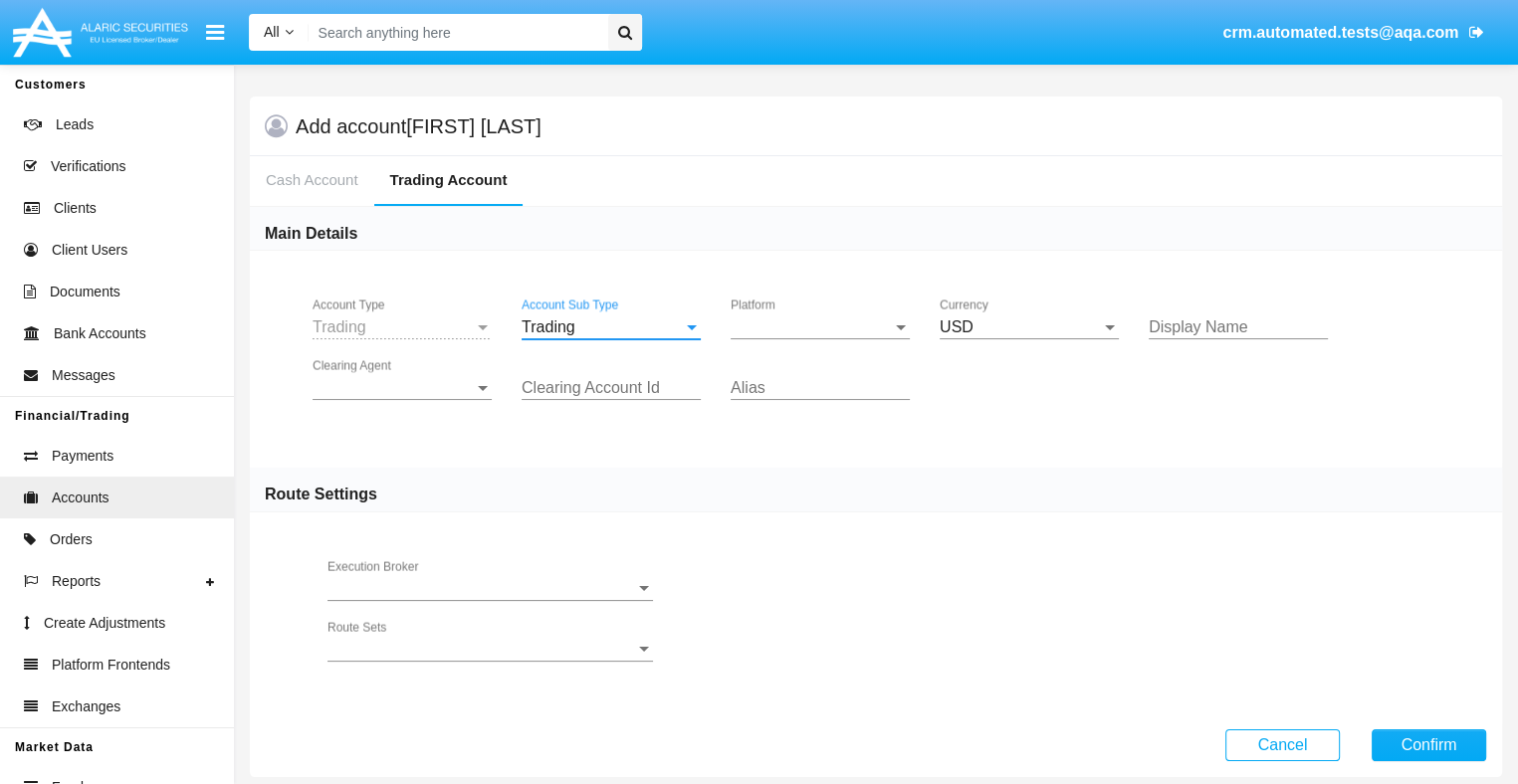 click on "Platform" at bounding box center [811, 327] 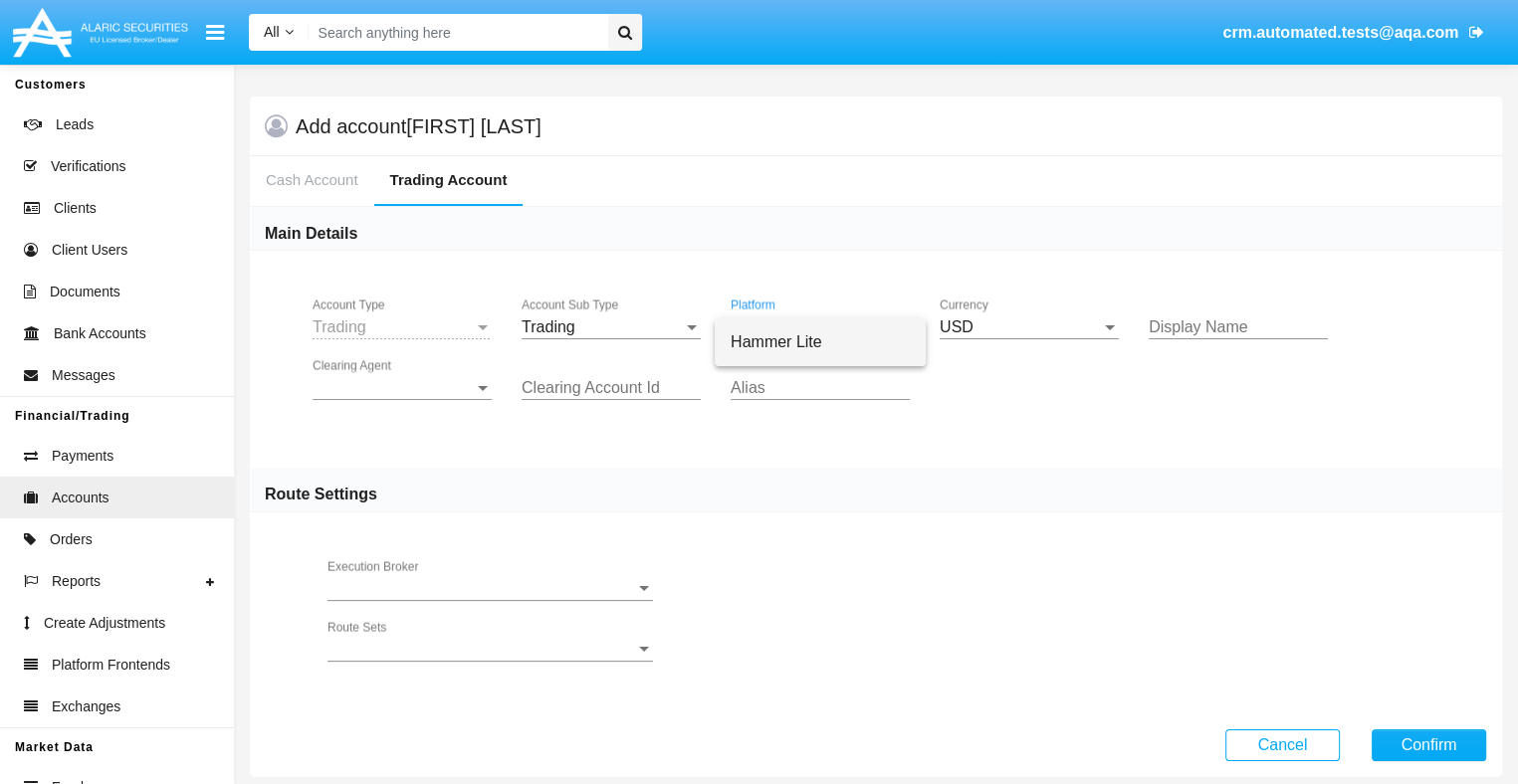 click on "Hammer Lite" at bounding box center [820, 342] 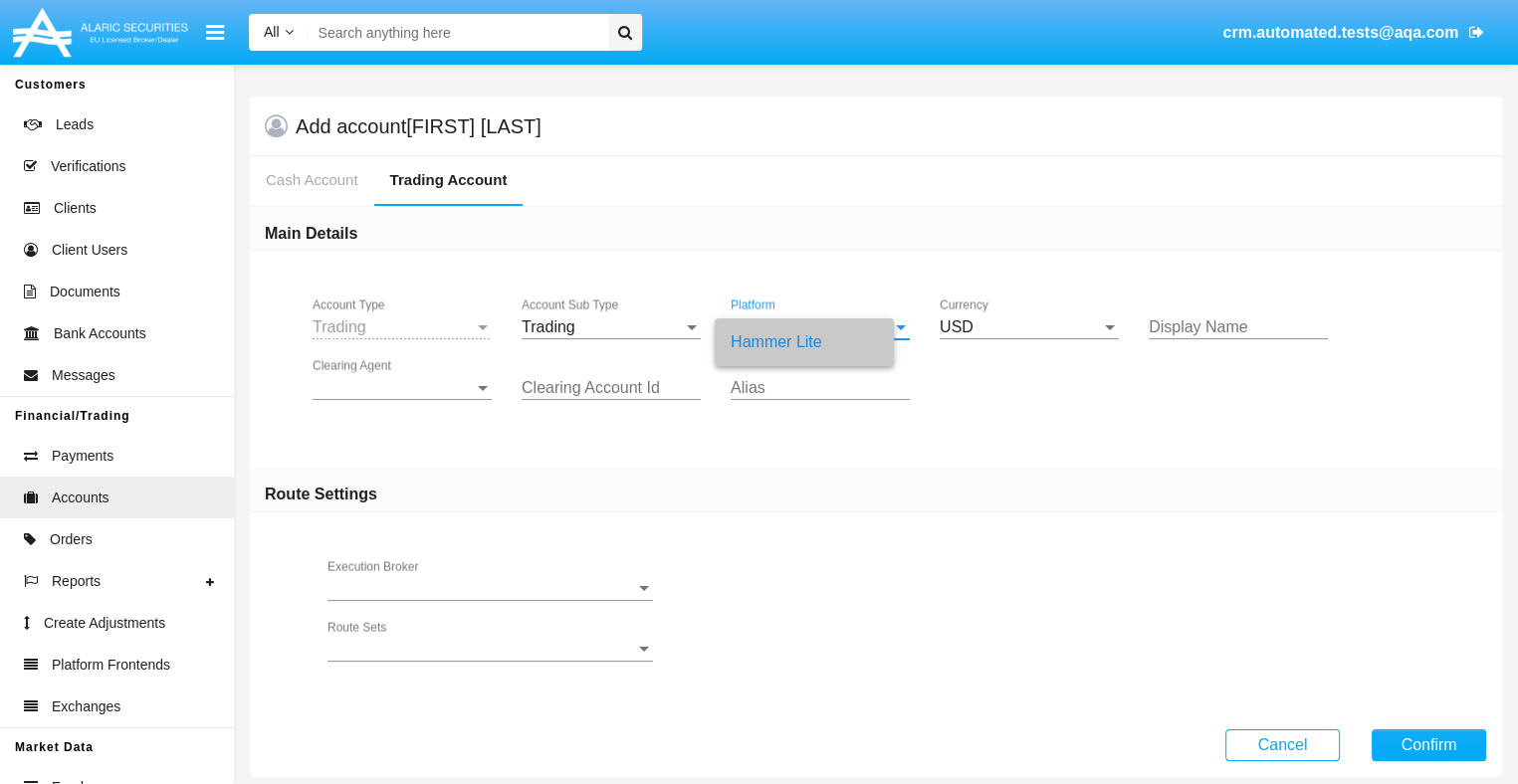click on "Clearing Agent" at bounding box center [393, 388] 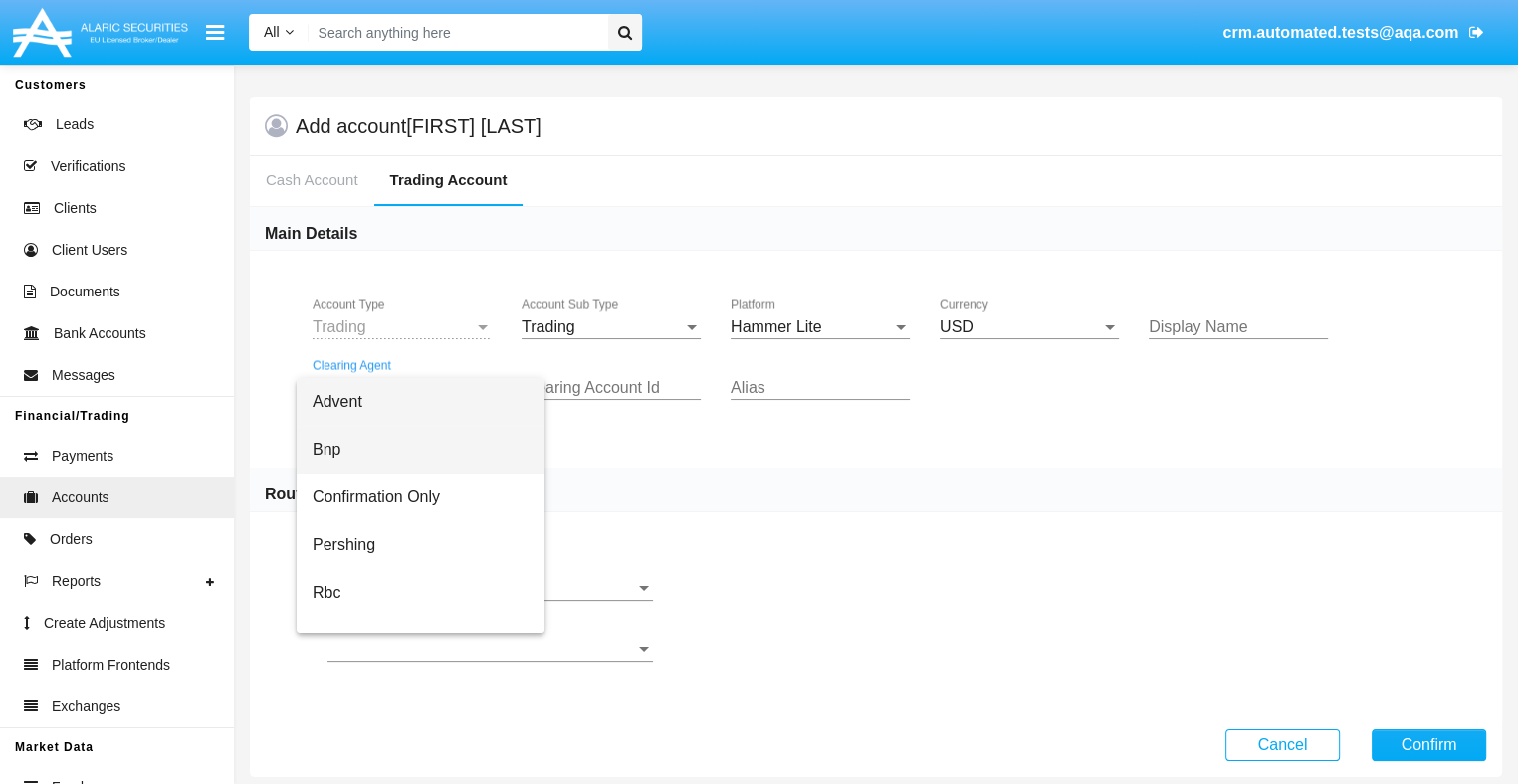 click on "Bnp" at bounding box center [420, 450] 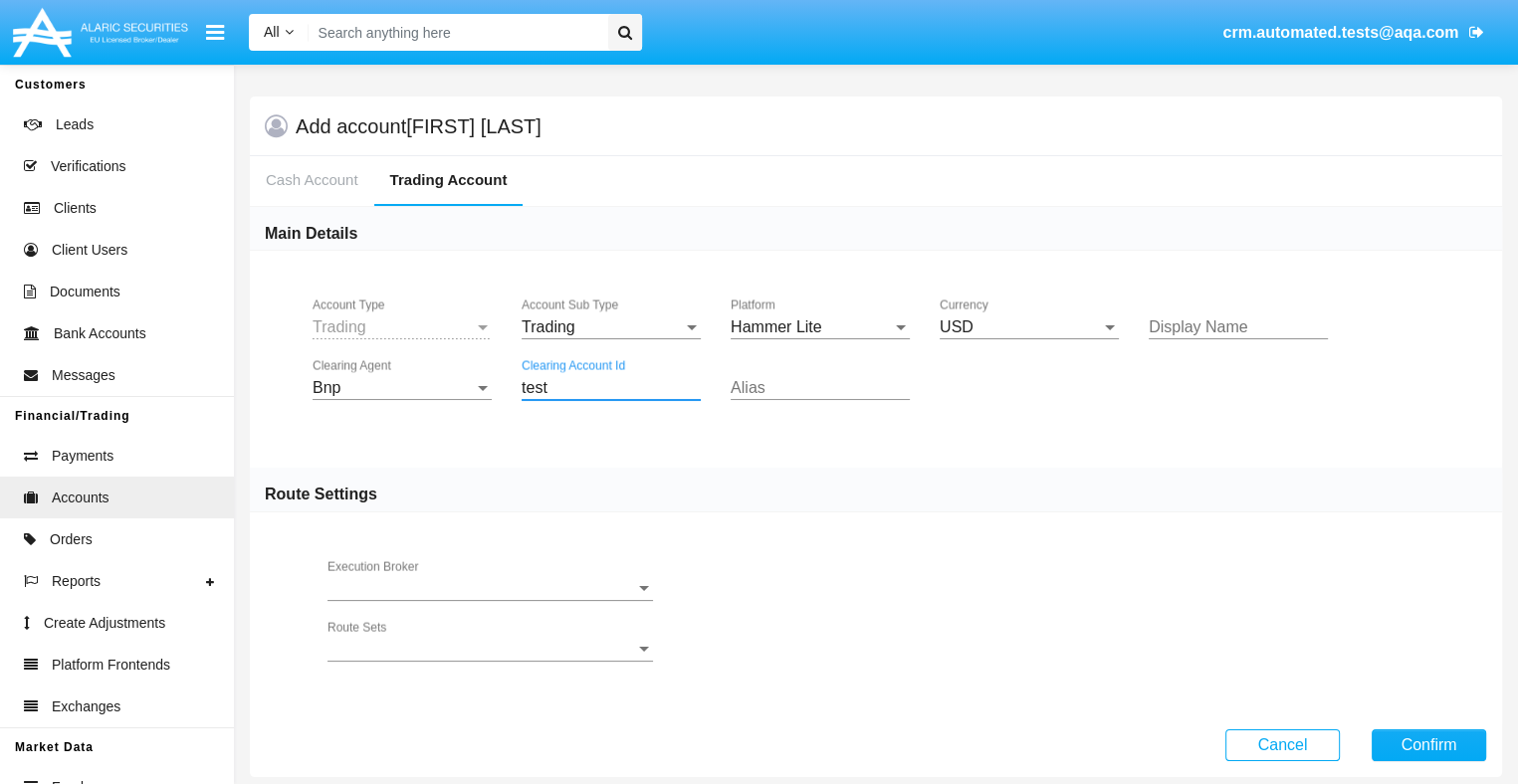 type on "test" 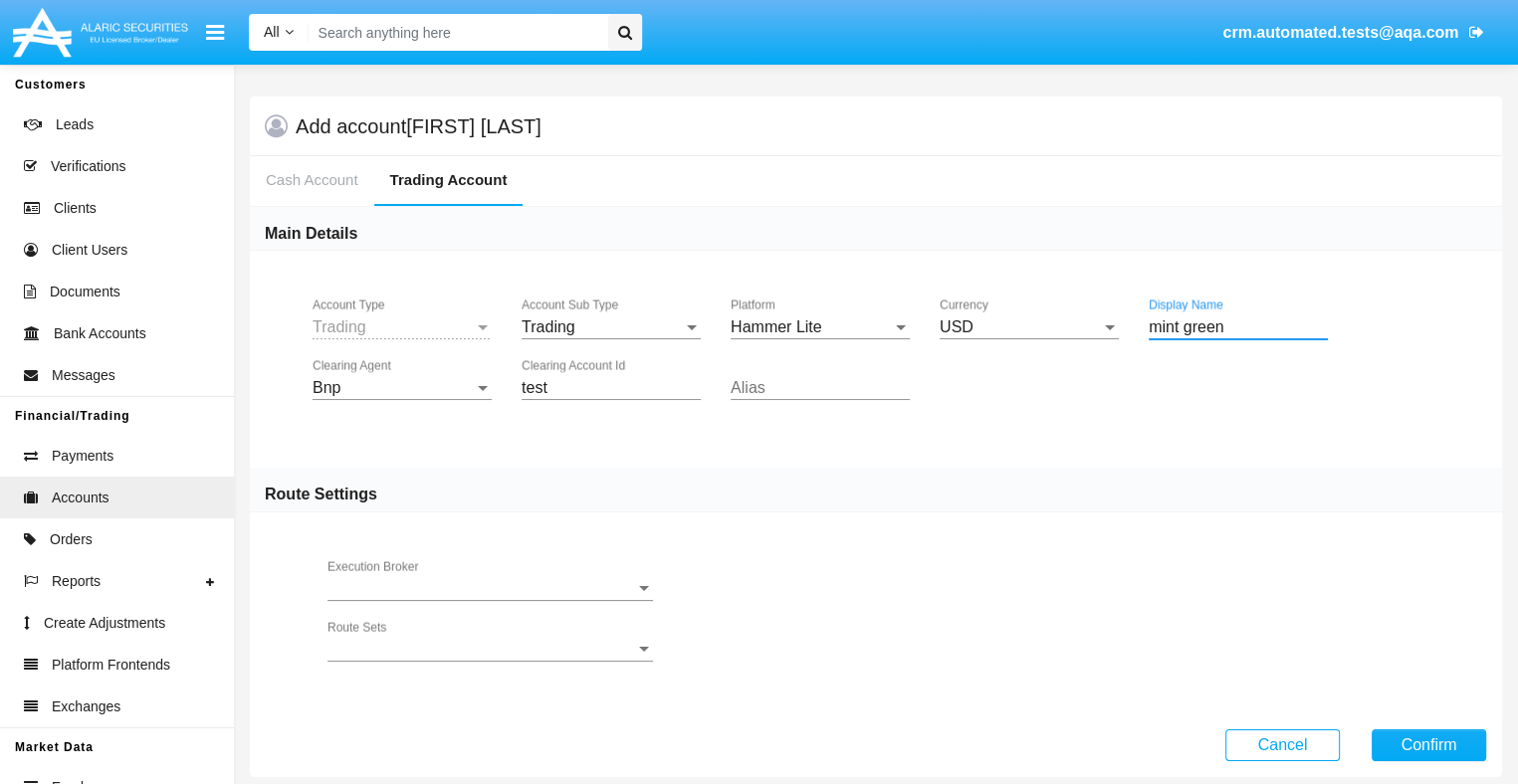 type on "mint green" 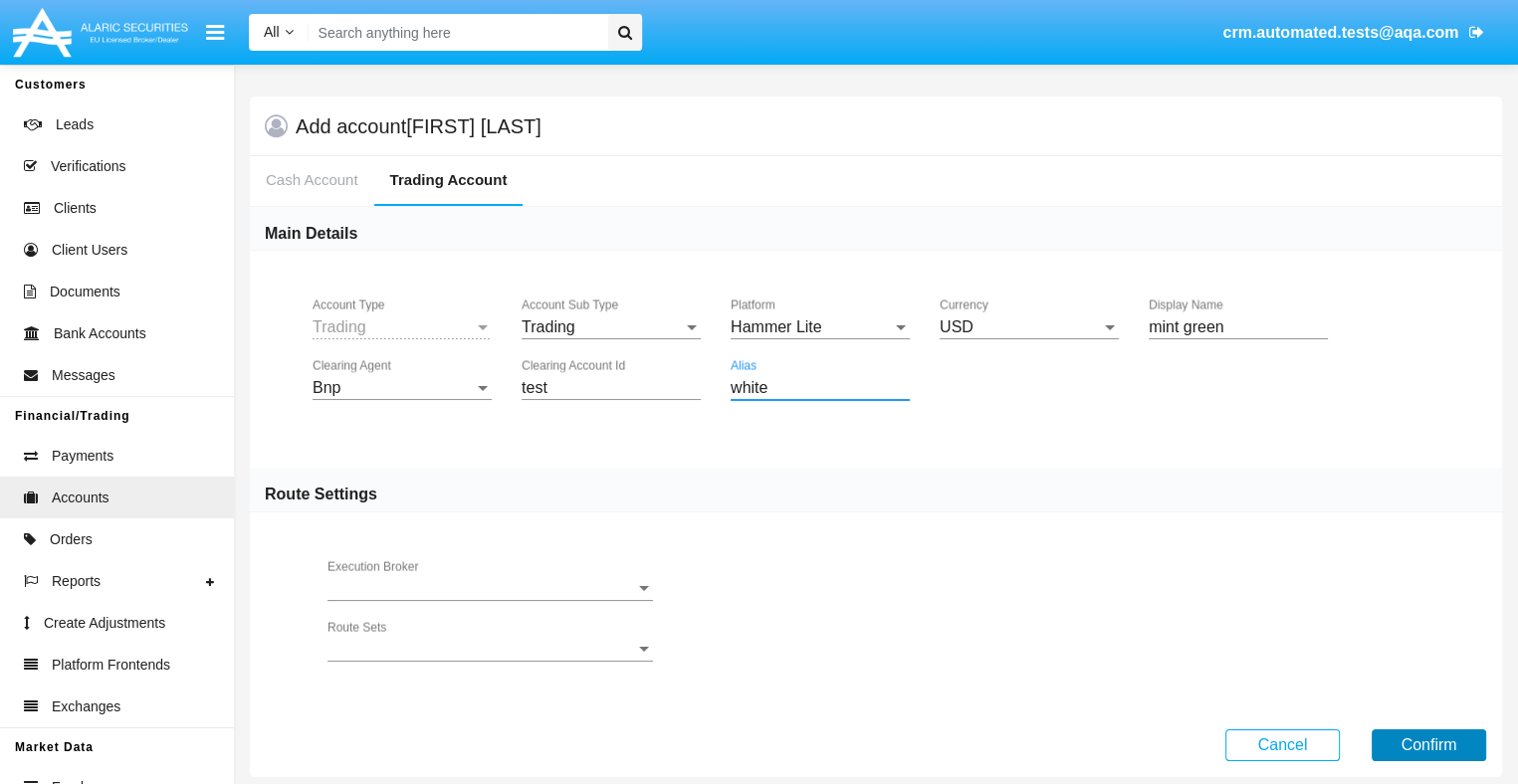 type on "white" 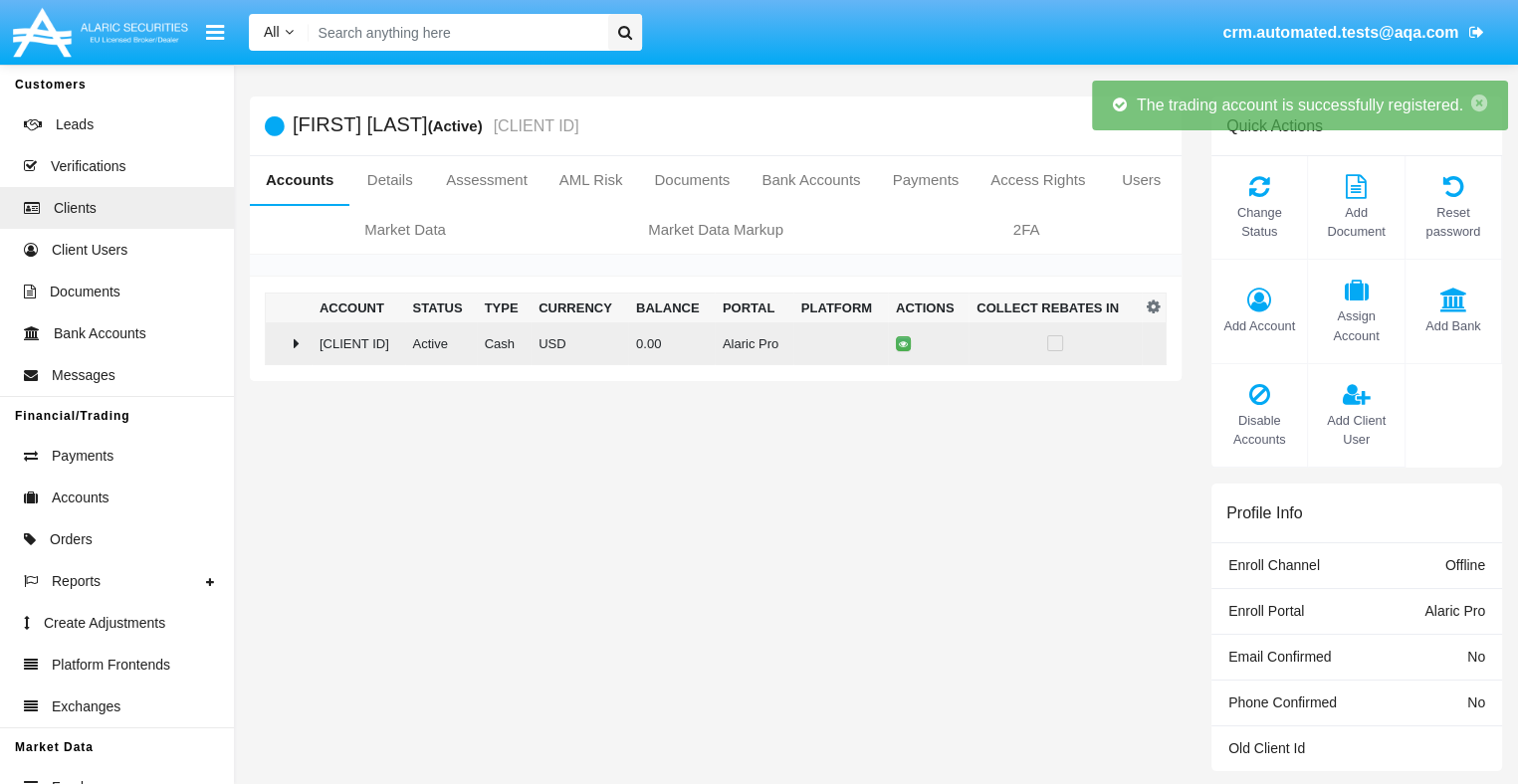 click on "0.00" 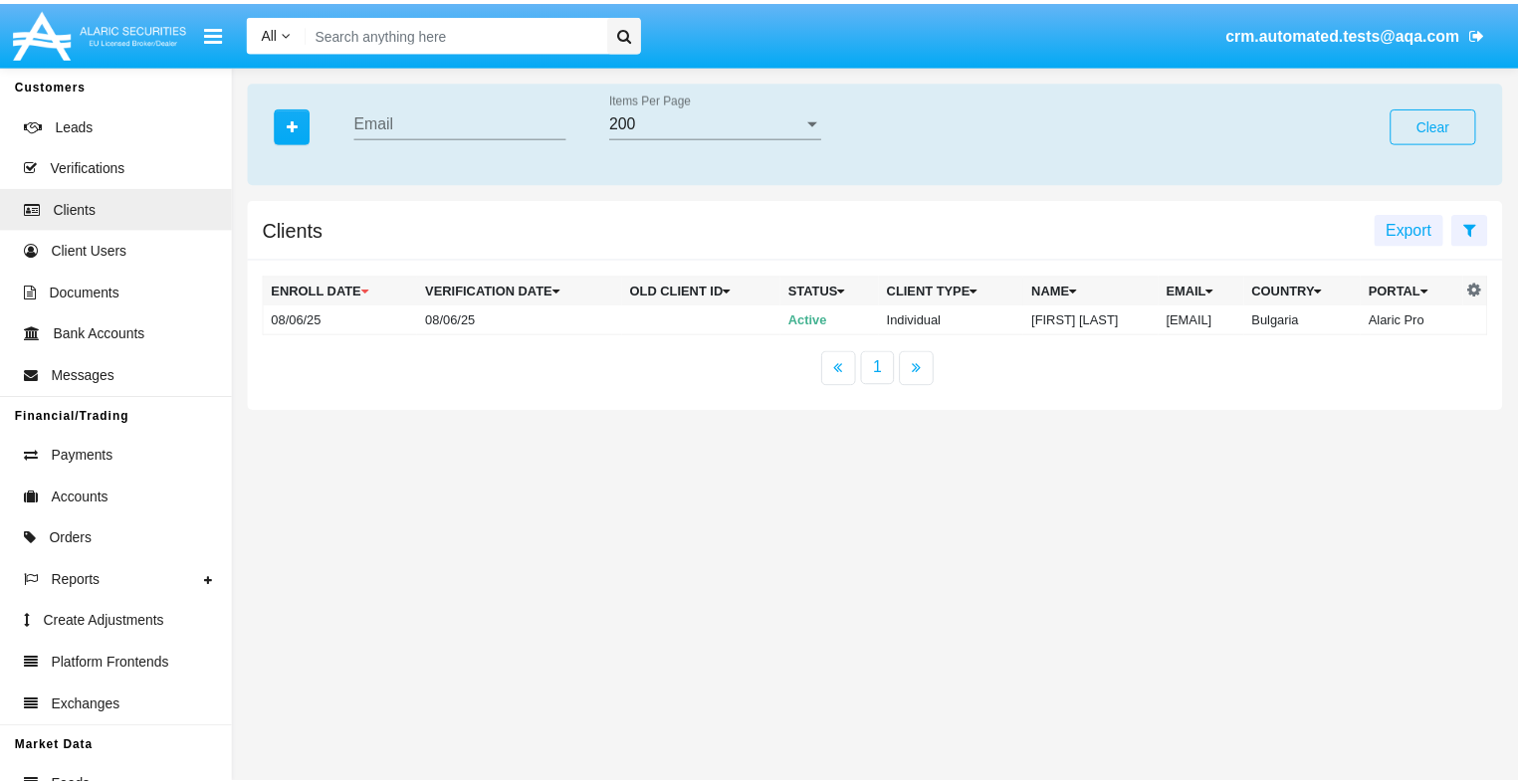 scroll, scrollTop: 0, scrollLeft: 0, axis: both 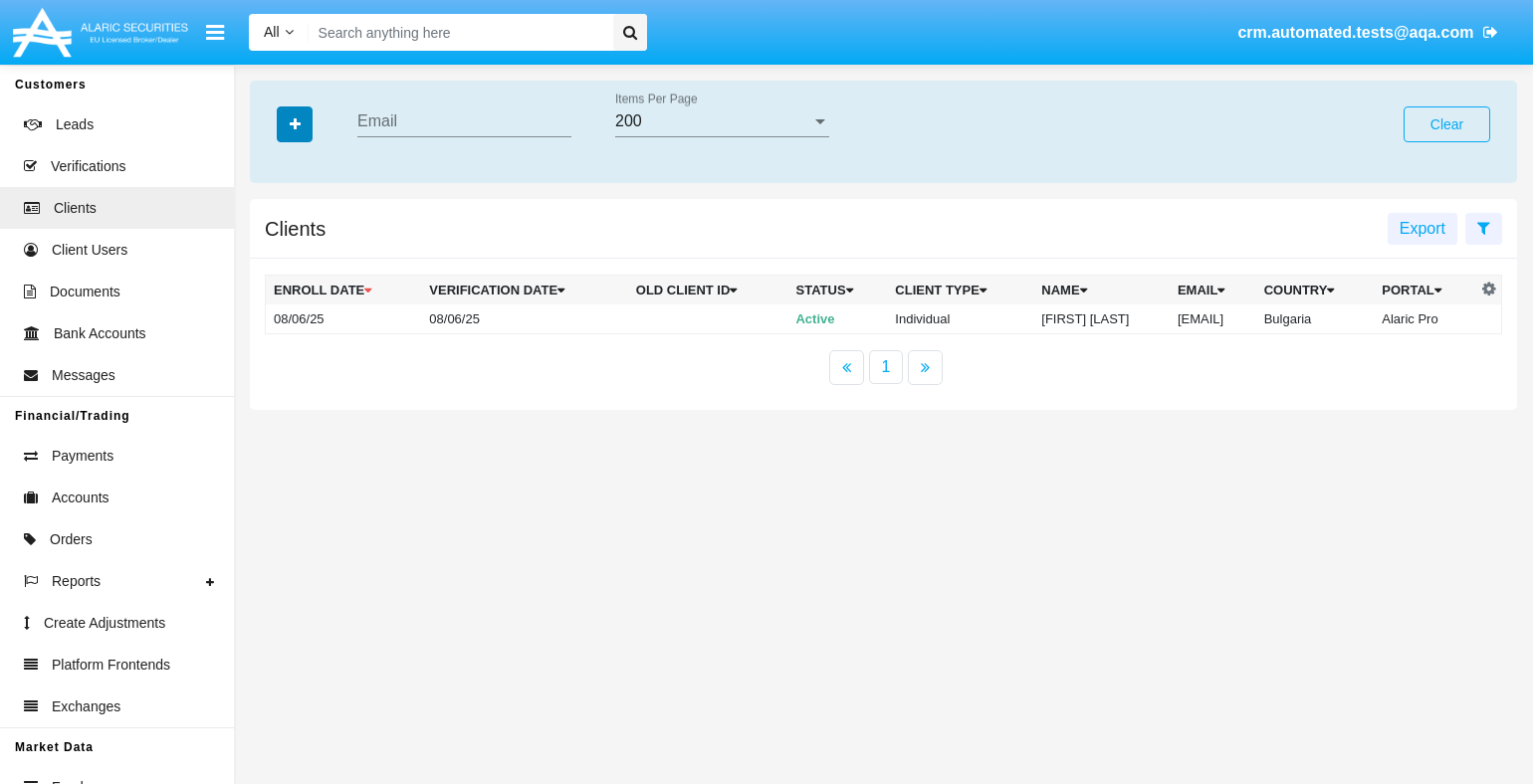 click 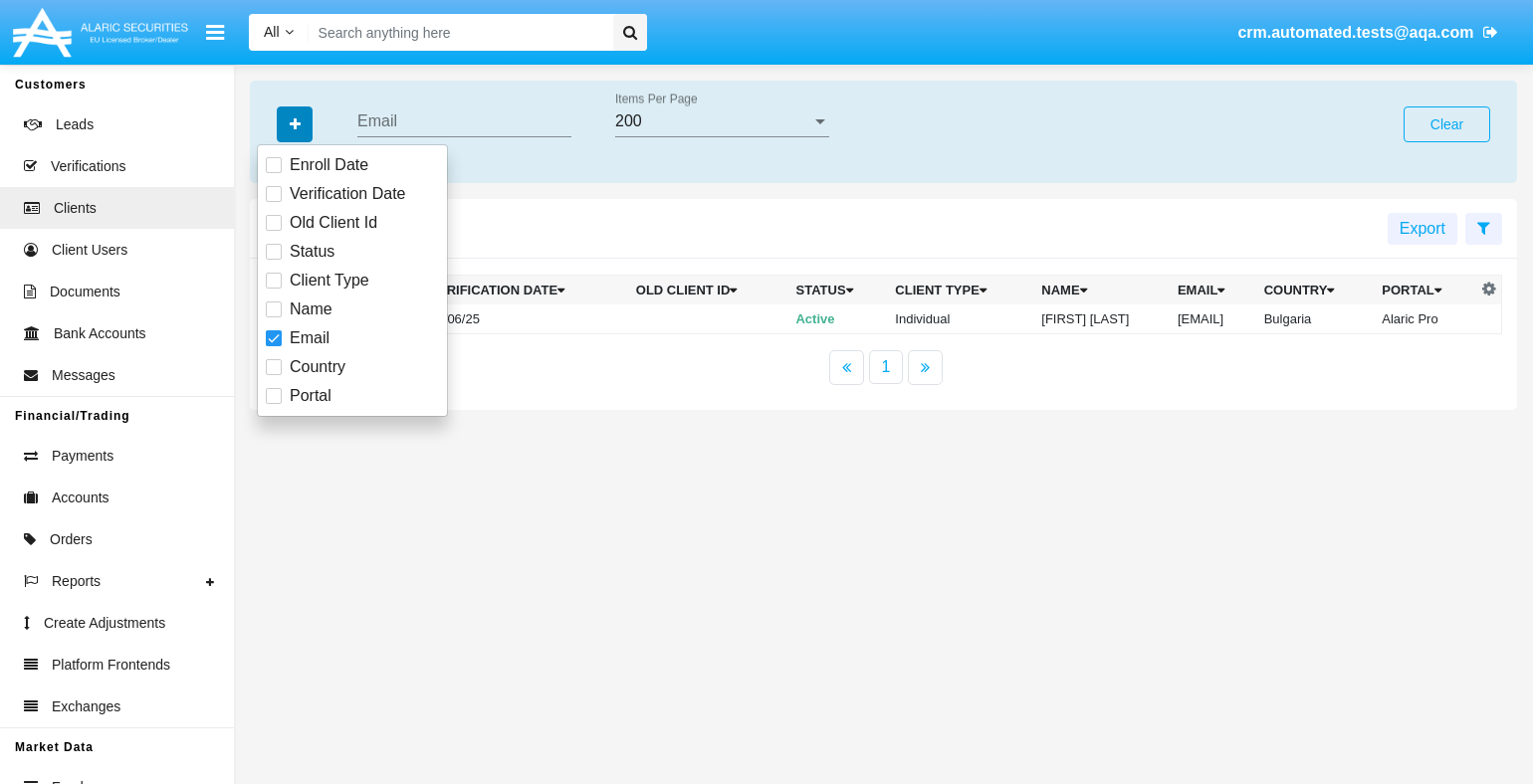 click 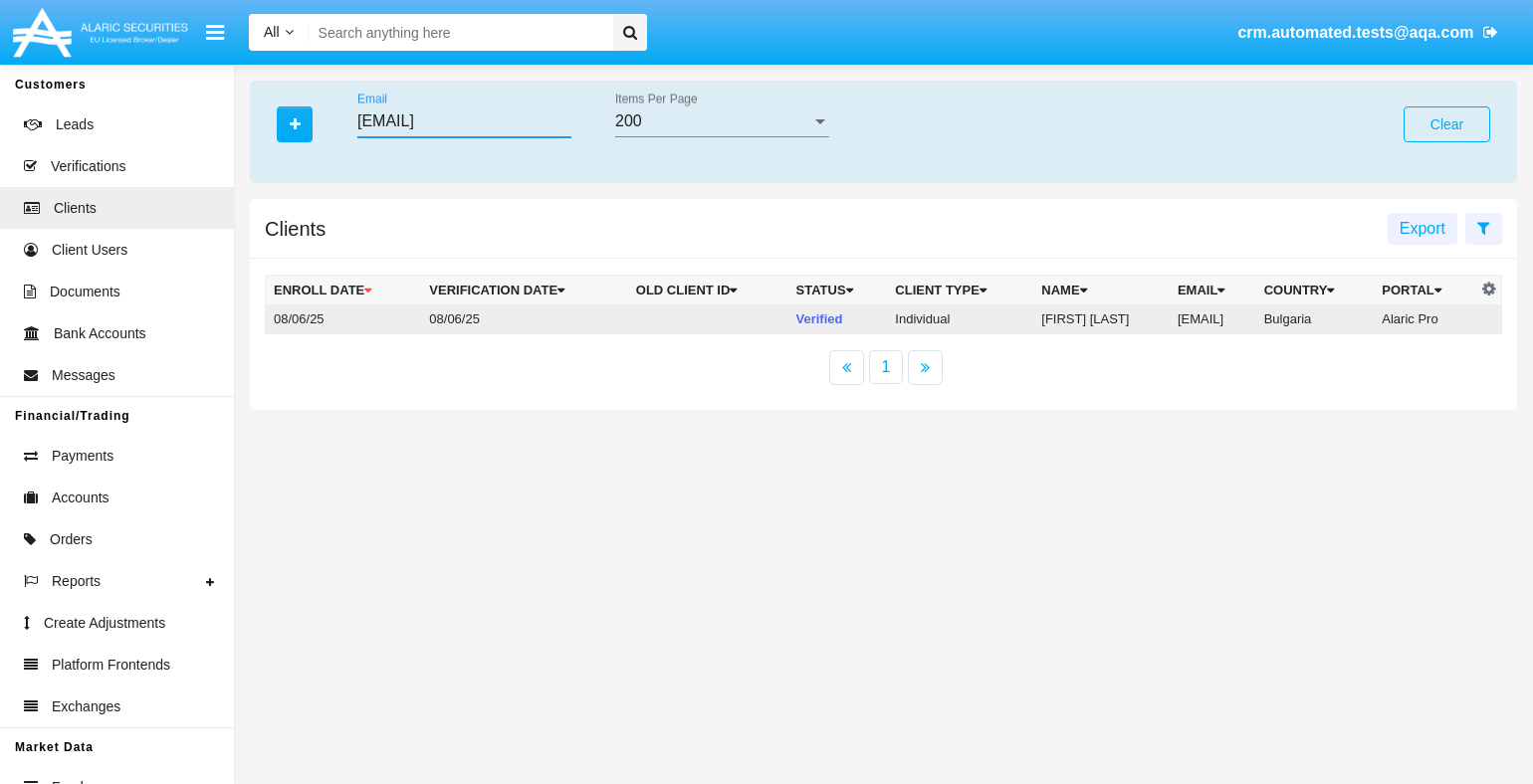 type on "[EMAIL]" 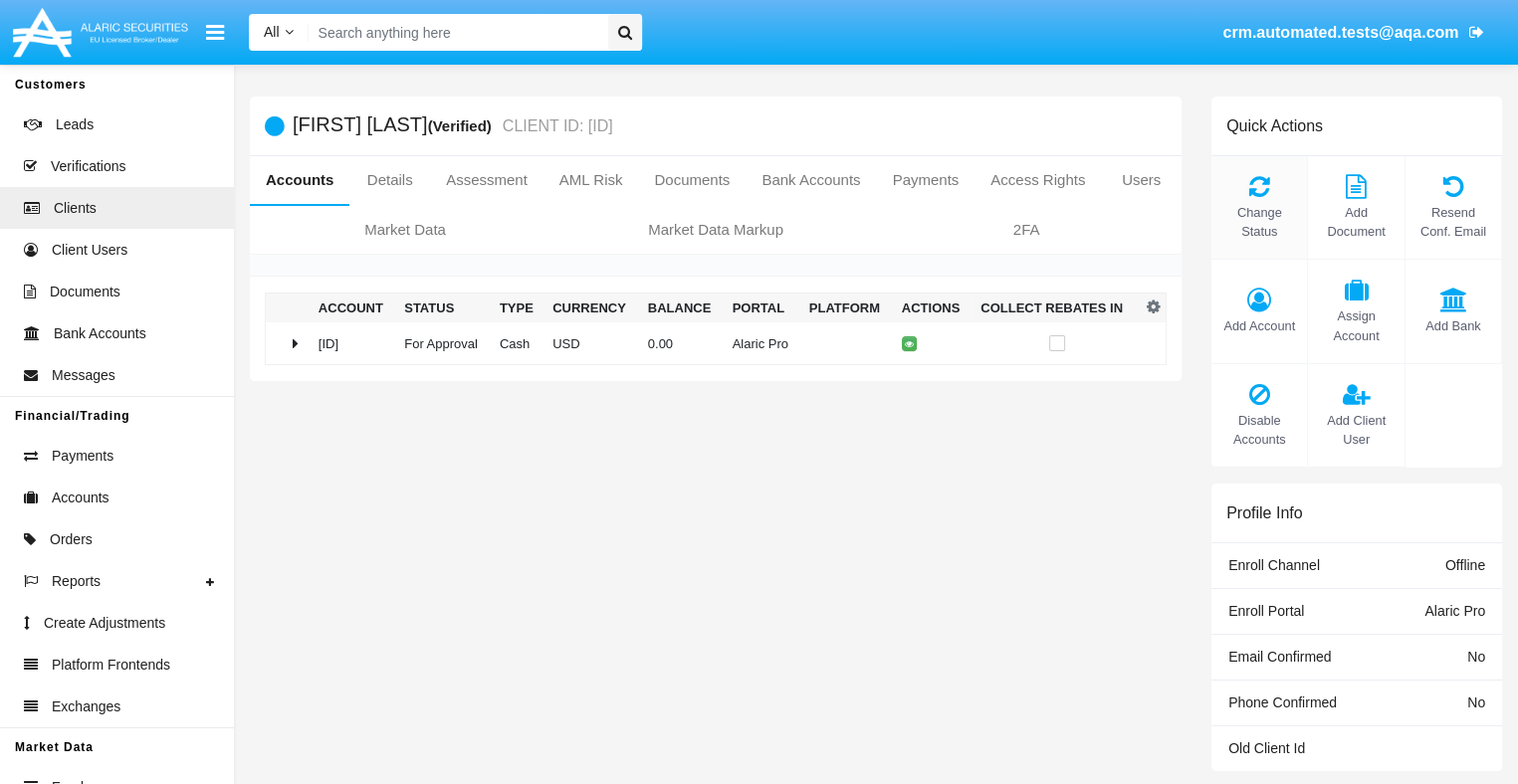 click on "Change Status" 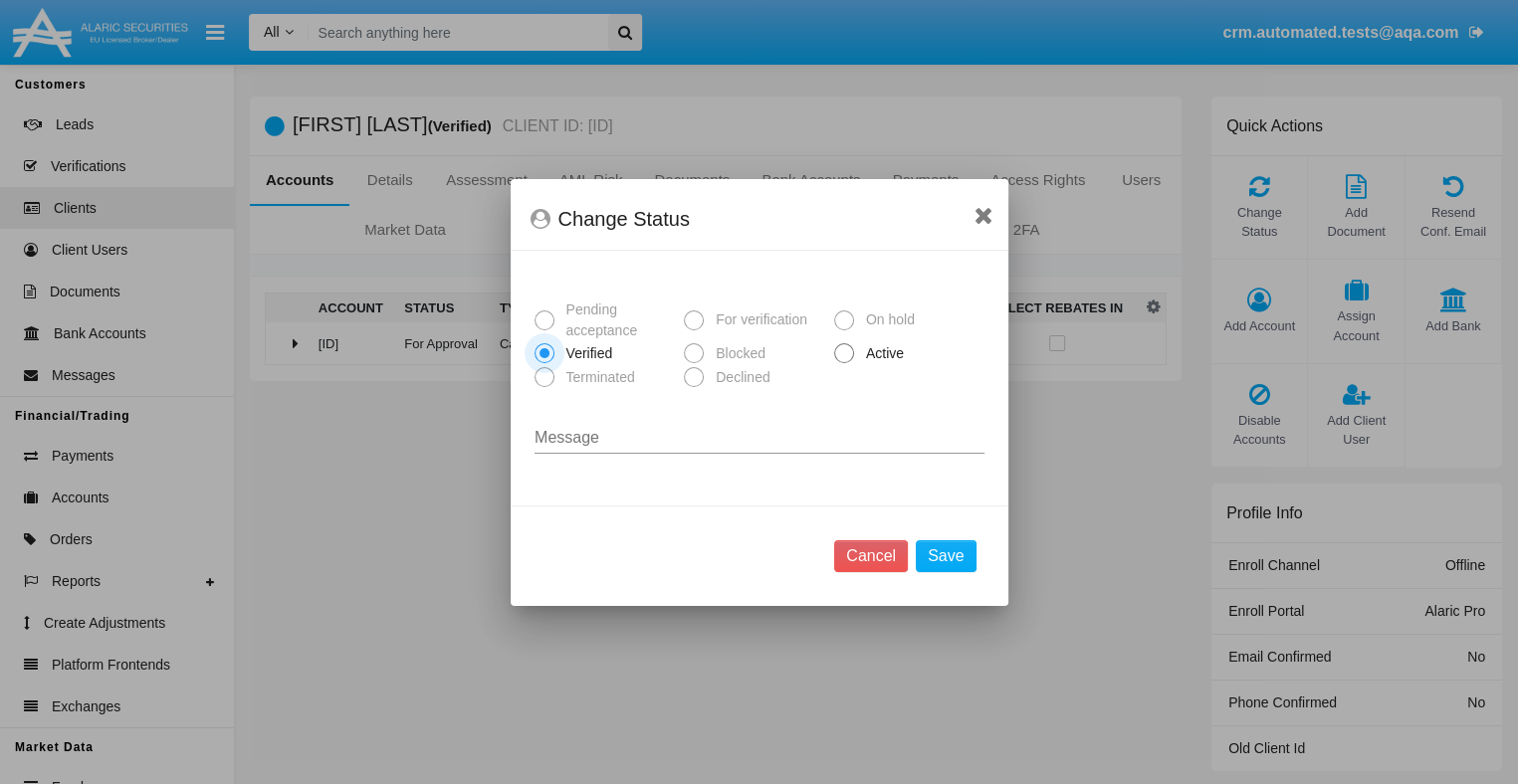 click on "Active" at bounding box center [881, 353] 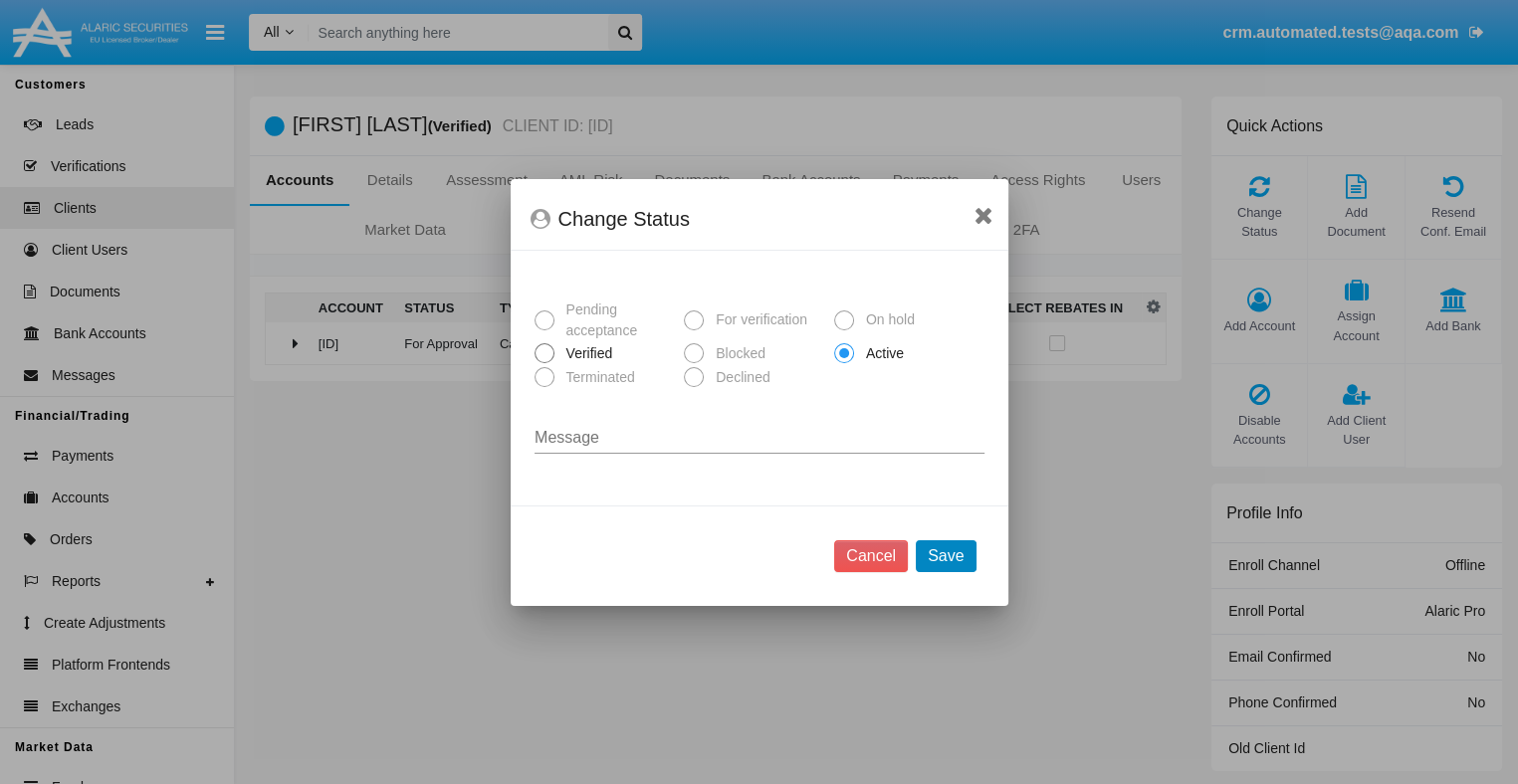click on "Save" at bounding box center [946, 556] 